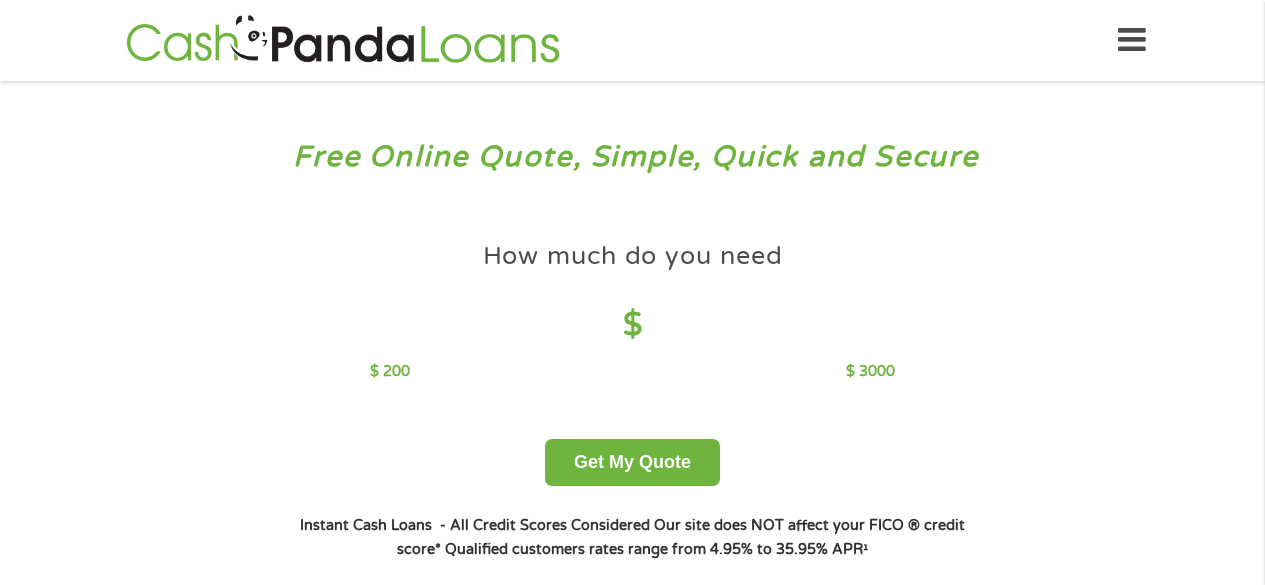 scroll, scrollTop: 0, scrollLeft: 0, axis: both 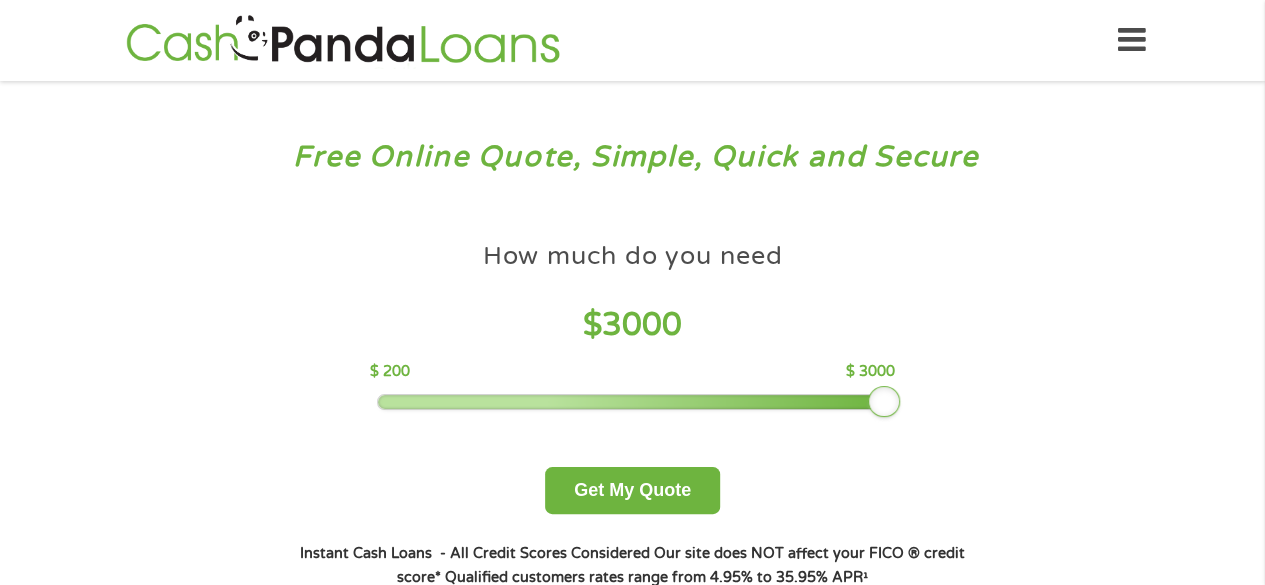 drag, startPoint x: 526, startPoint y: 395, endPoint x: 945, endPoint y: 478, distance: 427.14166 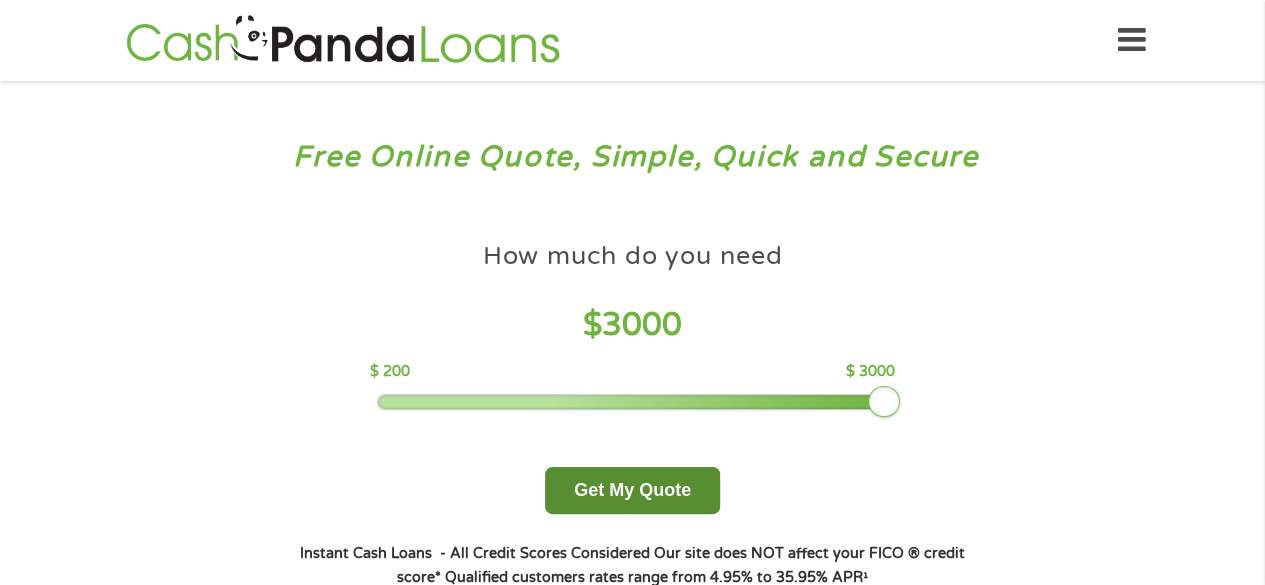 click on "Get My Quote" at bounding box center (632, 490) 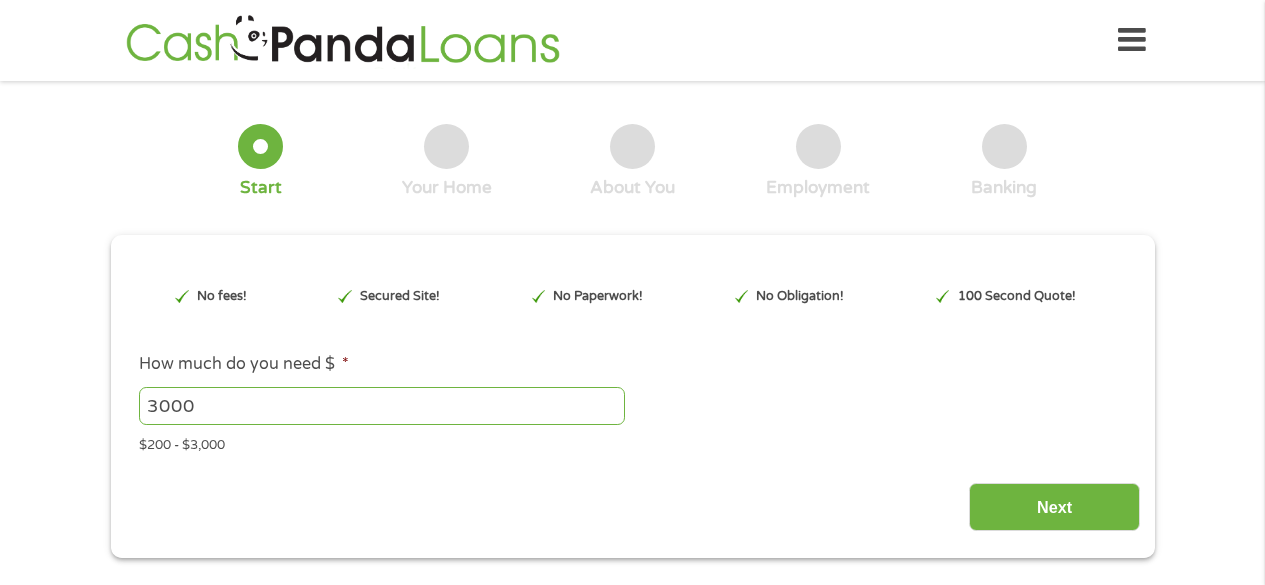 scroll, scrollTop: 0, scrollLeft: 0, axis: both 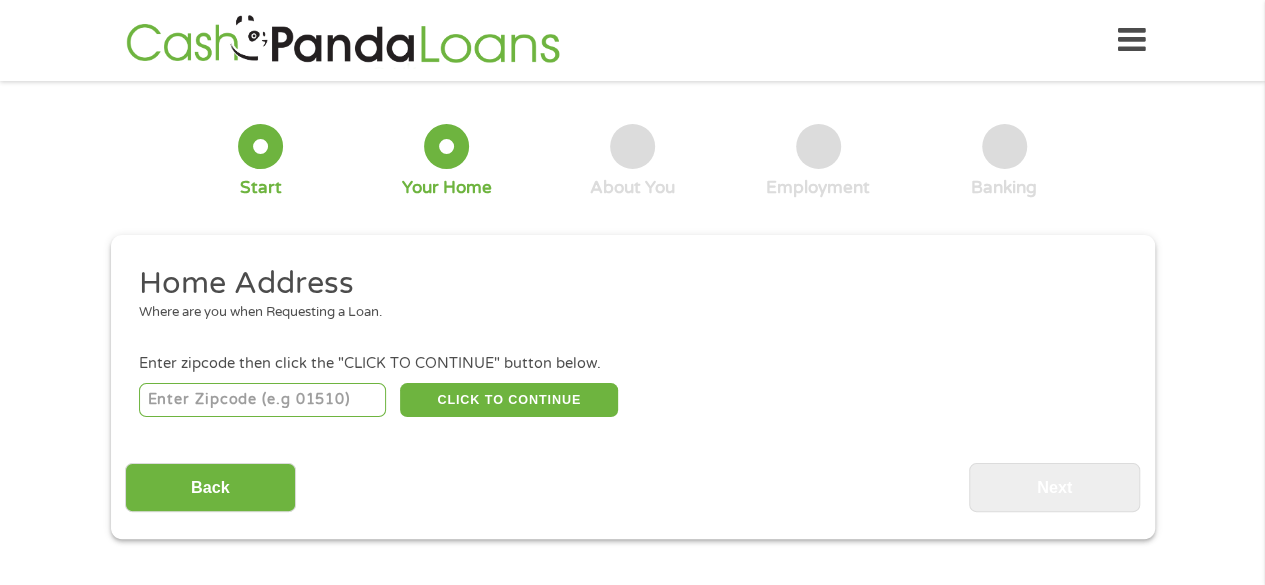 click at bounding box center (262, 400) 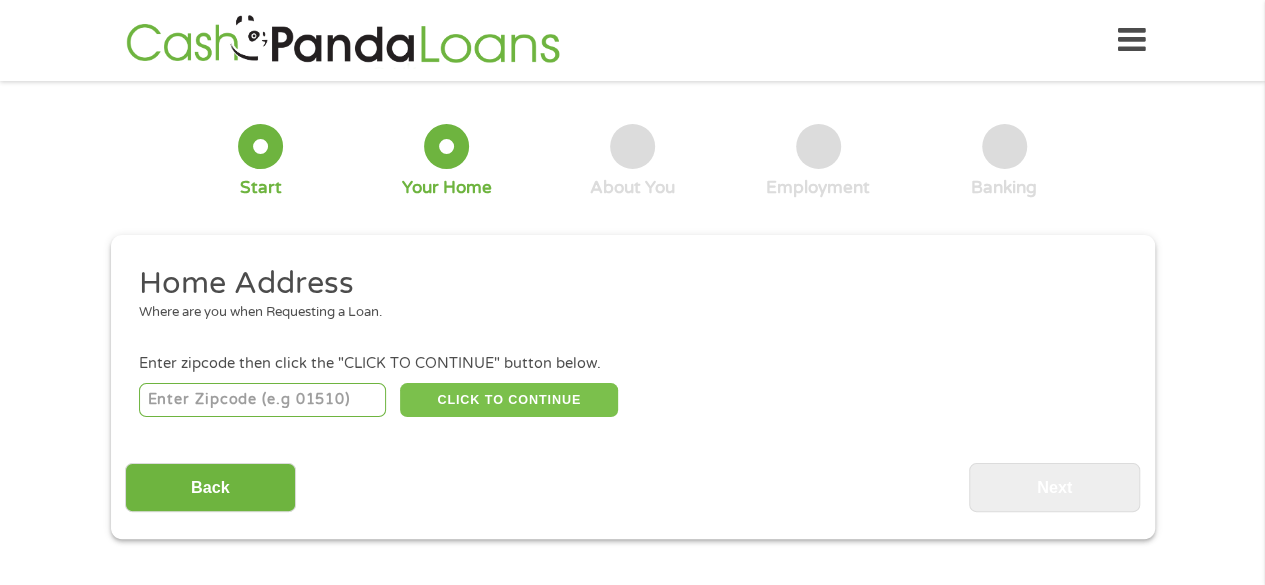 click on "CLICK TO CONTINUE" at bounding box center (509, 400) 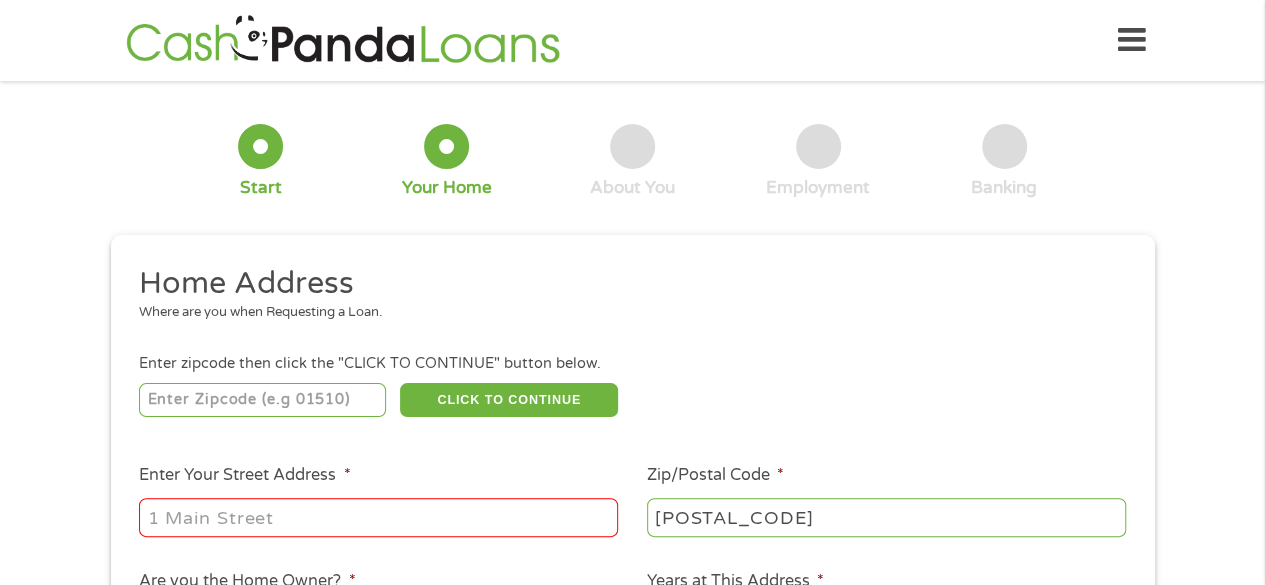 click on "Enter Your Street Address *" at bounding box center [378, 517] 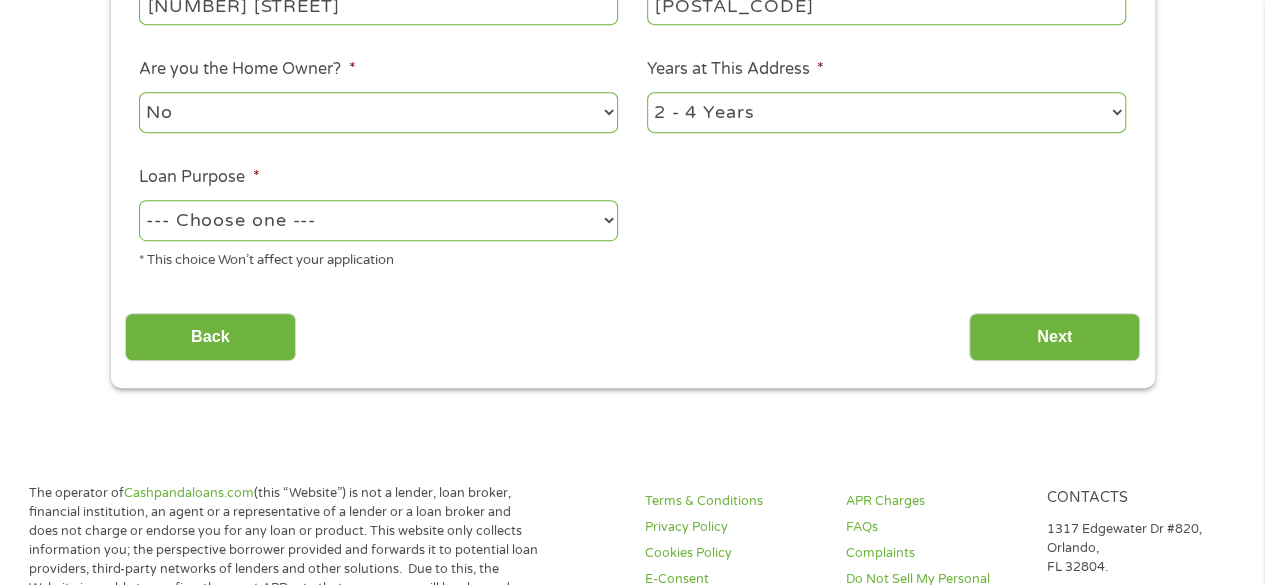 scroll, scrollTop: 401, scrollLeft: 0, axis: vertical 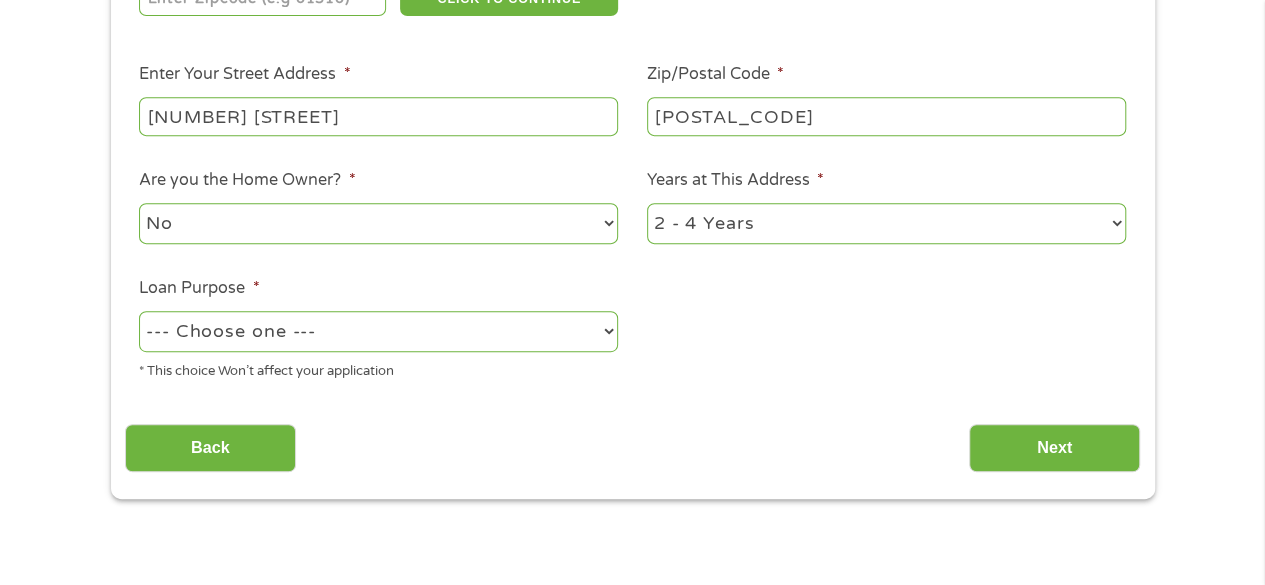 type on "[NUMBER] [STREET]" 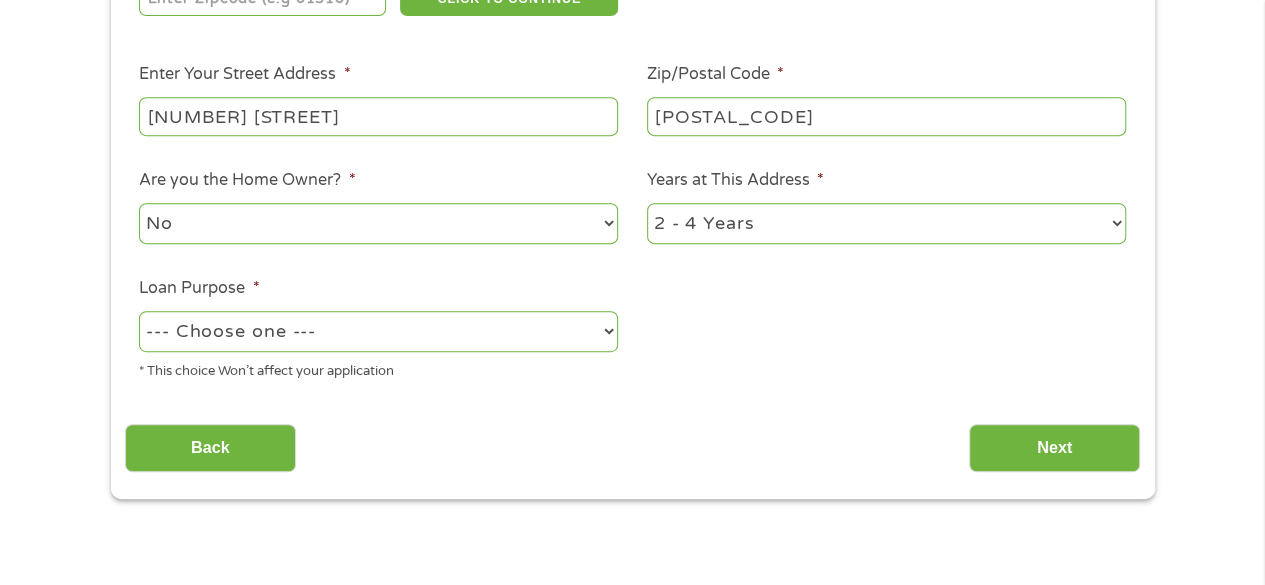 select on "24months" 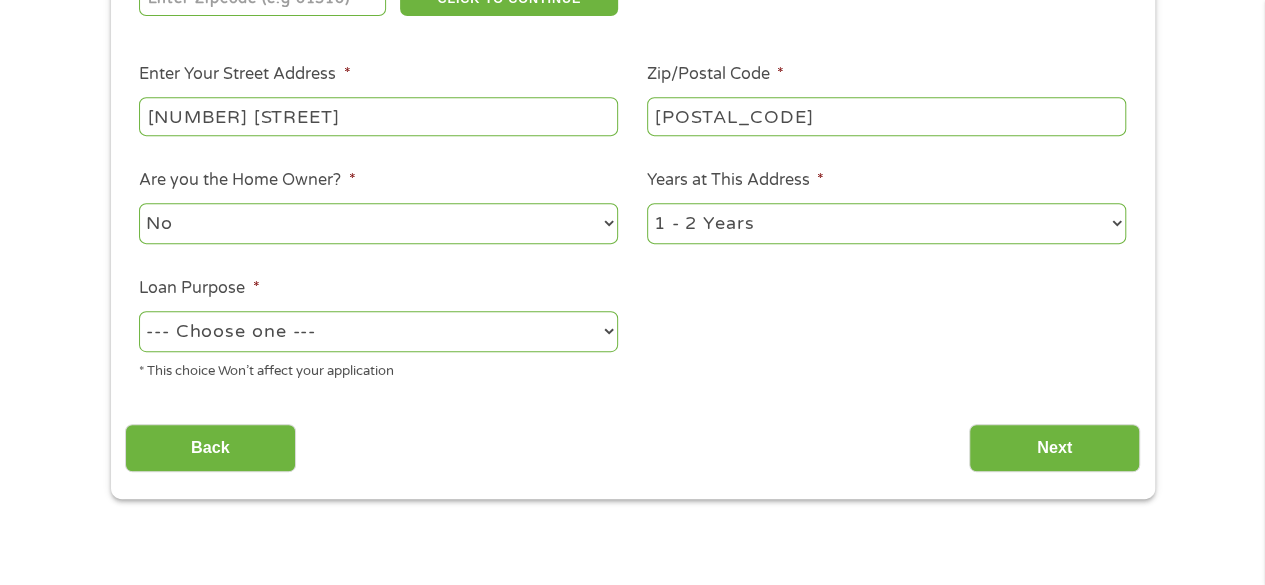 click on "1 Year or less 1 - 2 Years 2 - 4 Years Over 4 Years" at bounding box center [886, 223] 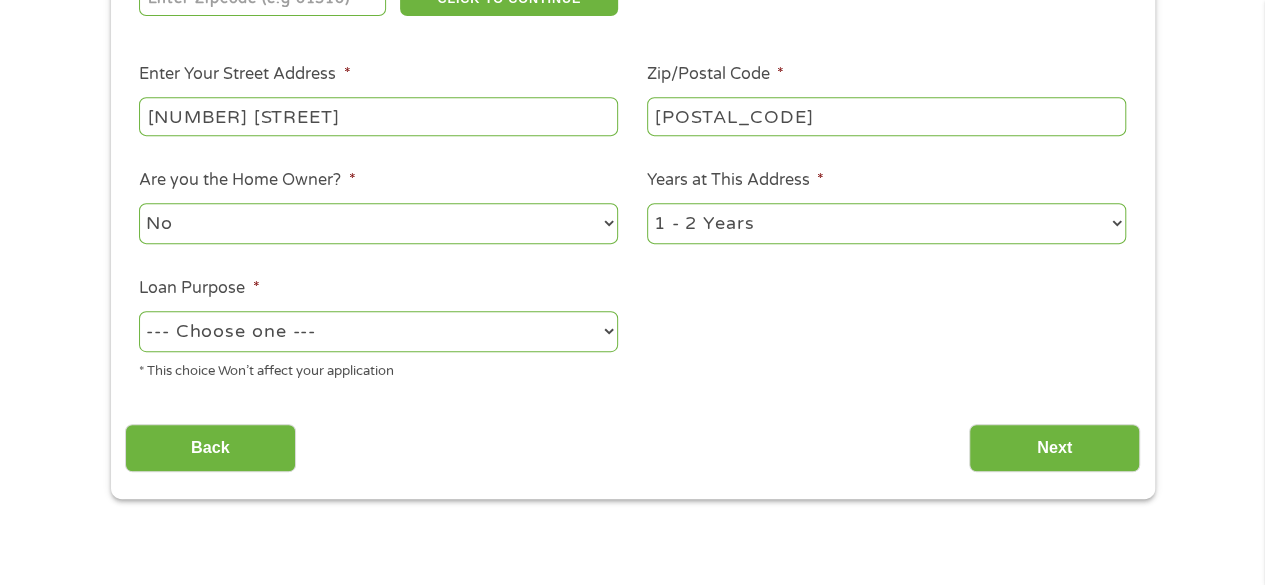 select on "paybills" 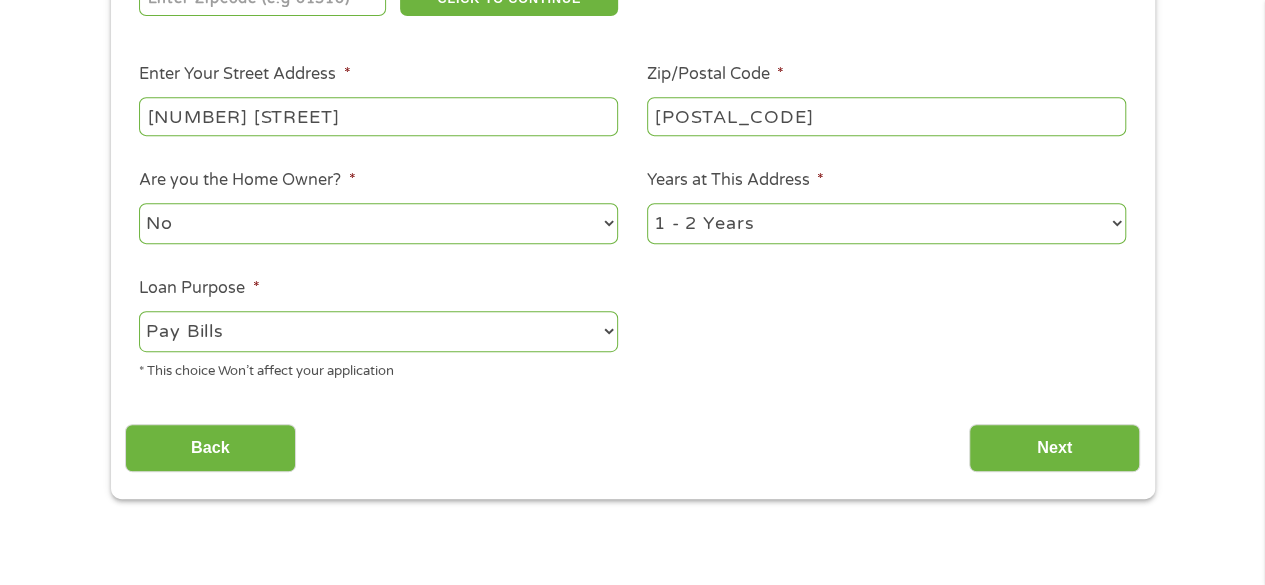 click on "--- Choose one --- Pay Bills Debt Consolidation Home Improvement Major Purchase Car Loan Short Term Cash Medical Expenses Other" at bounding box center [378, 331] 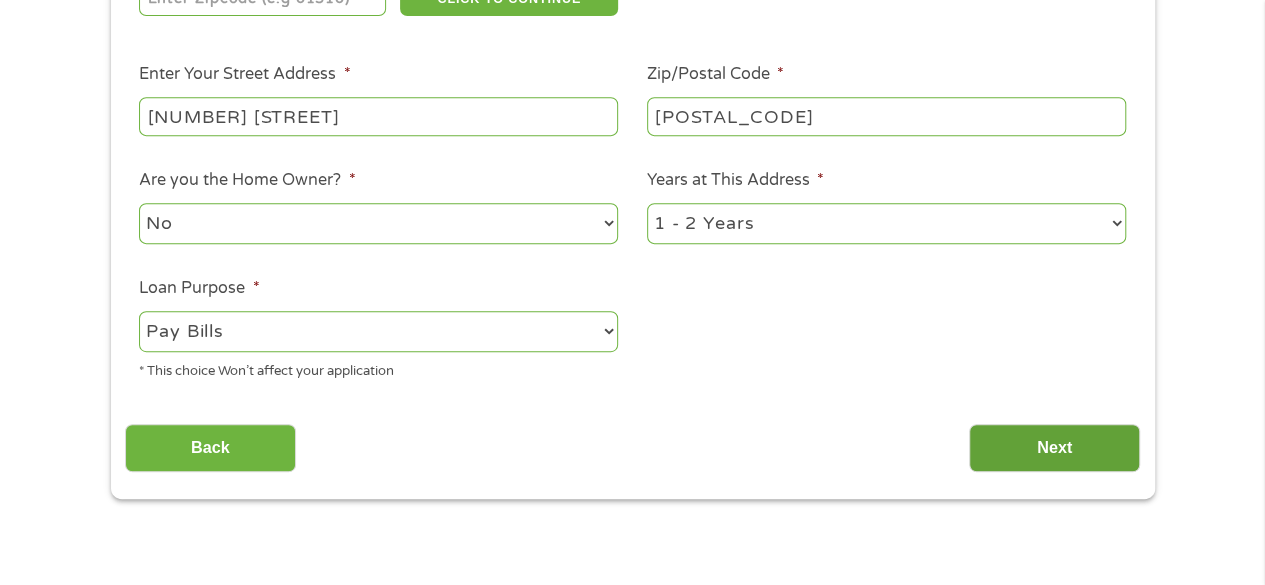 click on "Next" at bounding box center (1054, 448) 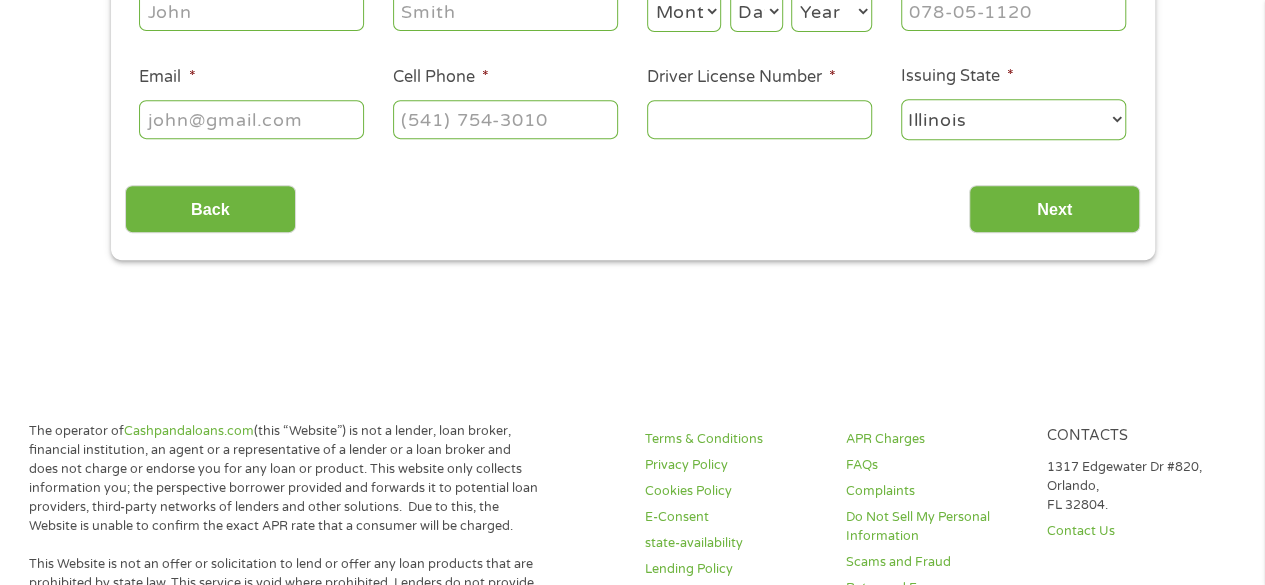 scroll, scrollTop: 8, scrollLeft: 8, axis: both 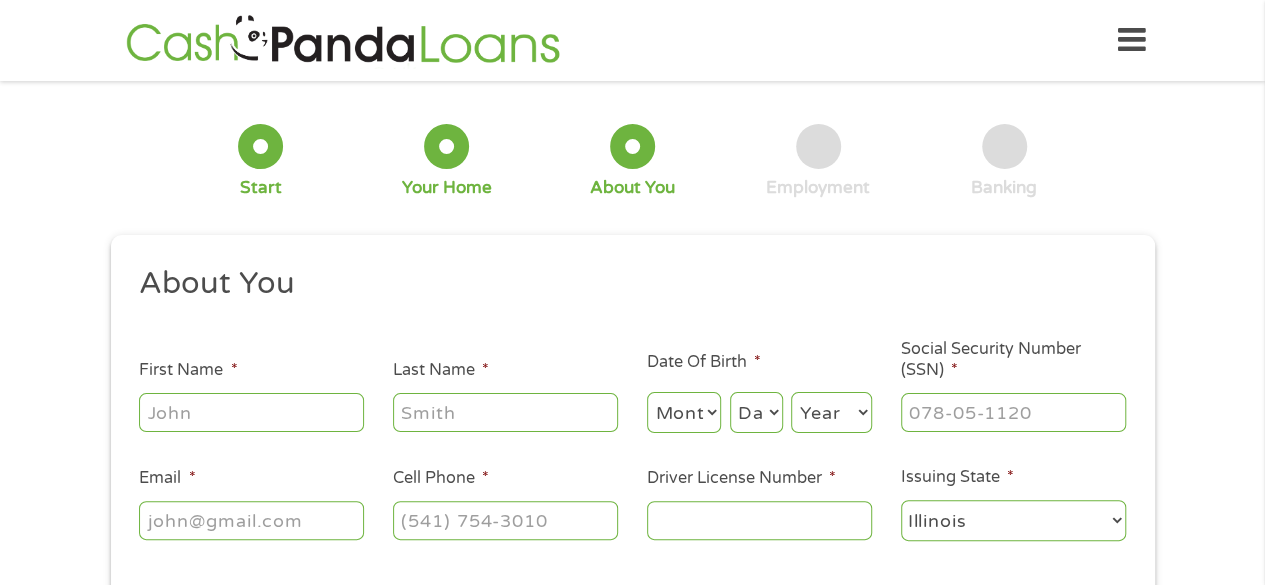 click on "First Name *" at bounding box center (251, 412) 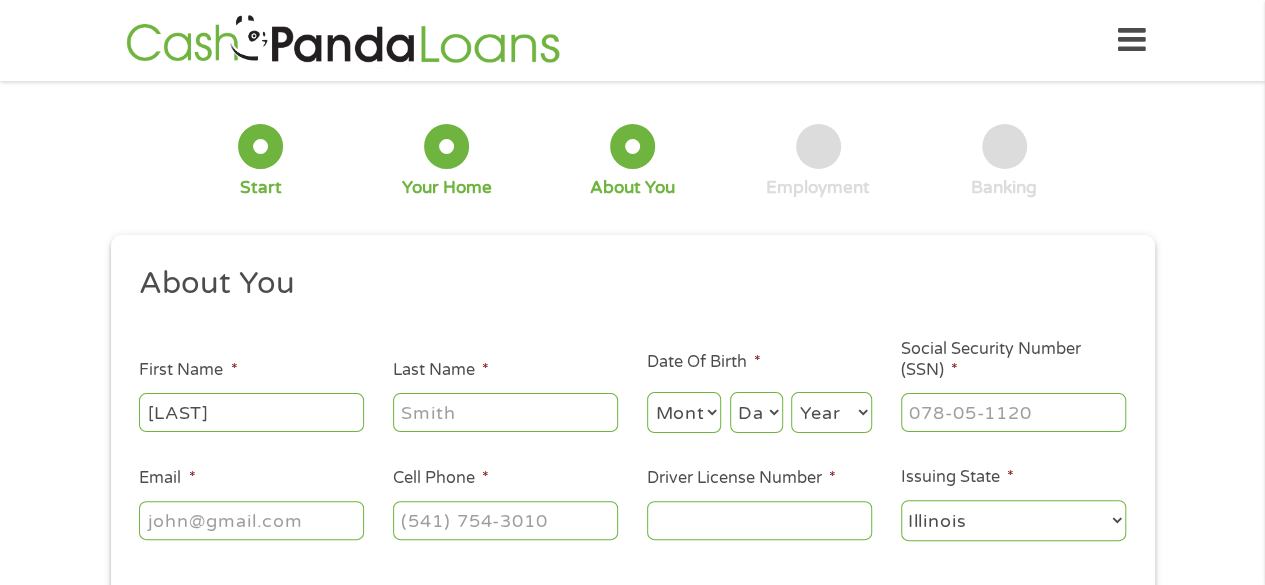 type on "[LAST]" 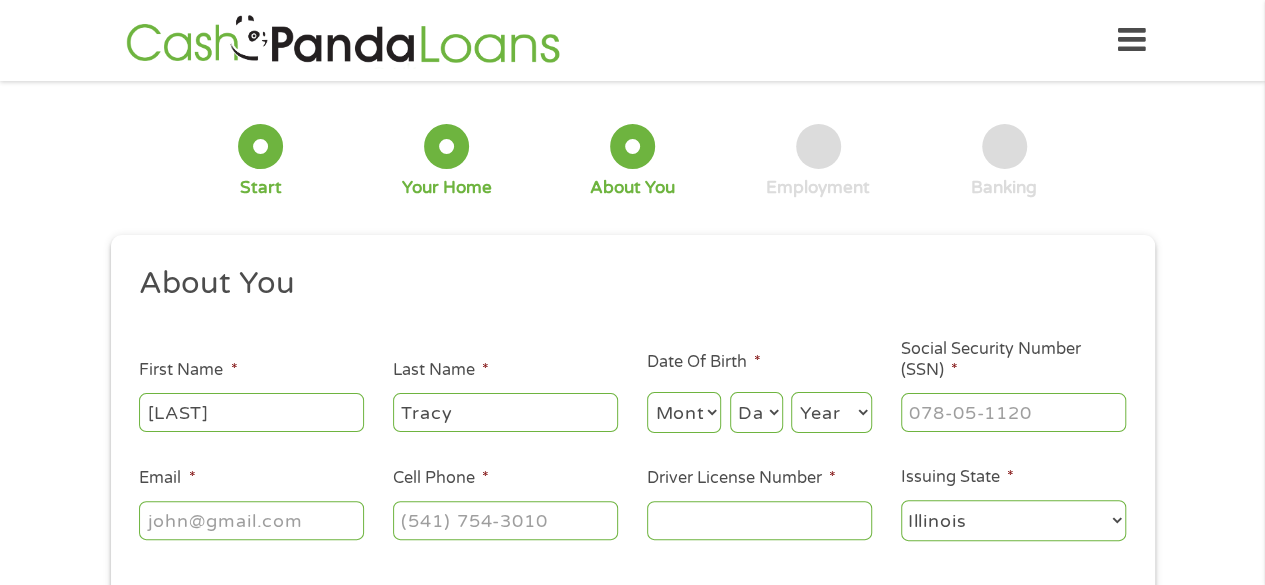 type on "Tracy" 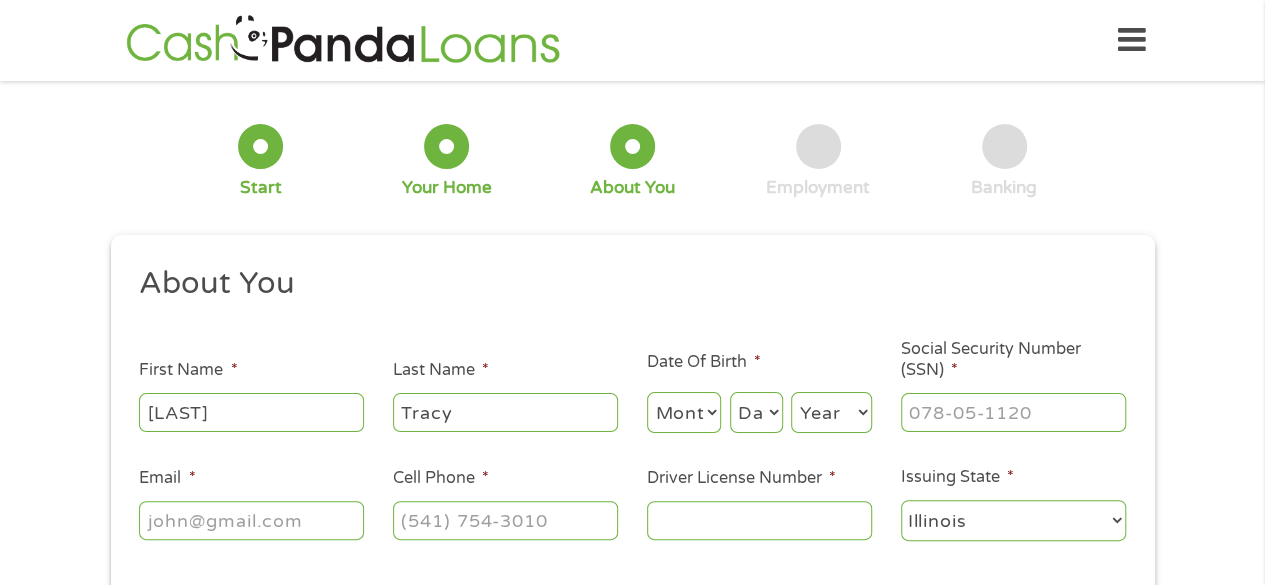 select on "8" 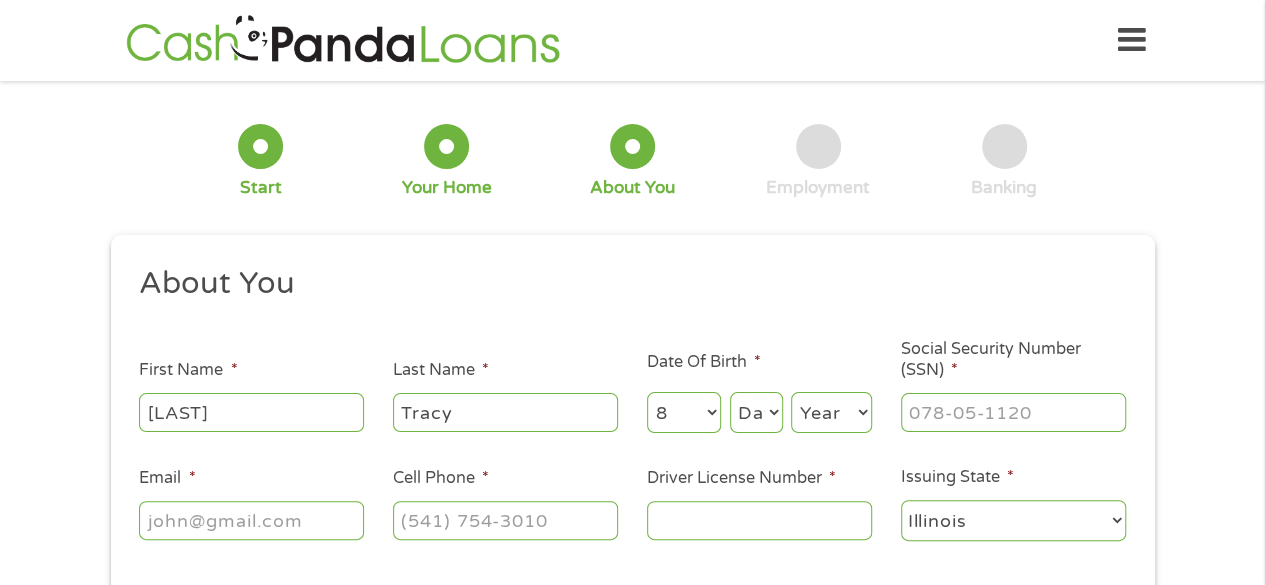 click on "Month 1 2 3 4 5 6 7 8 9 10 11 12" at bounding box center [684, 412] 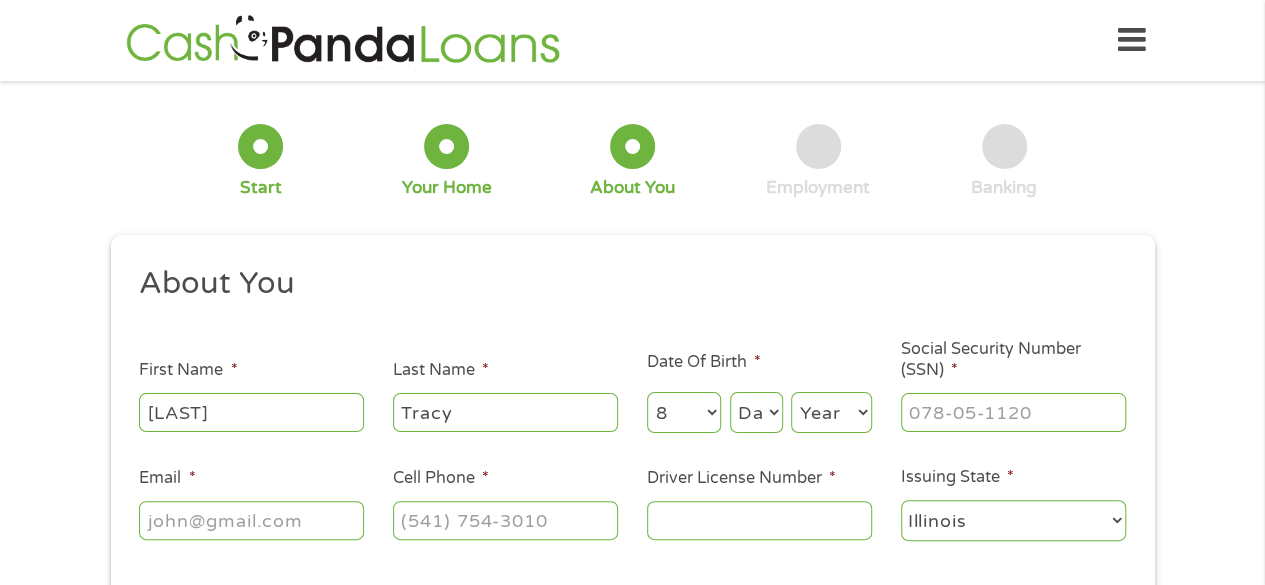 select on "15" 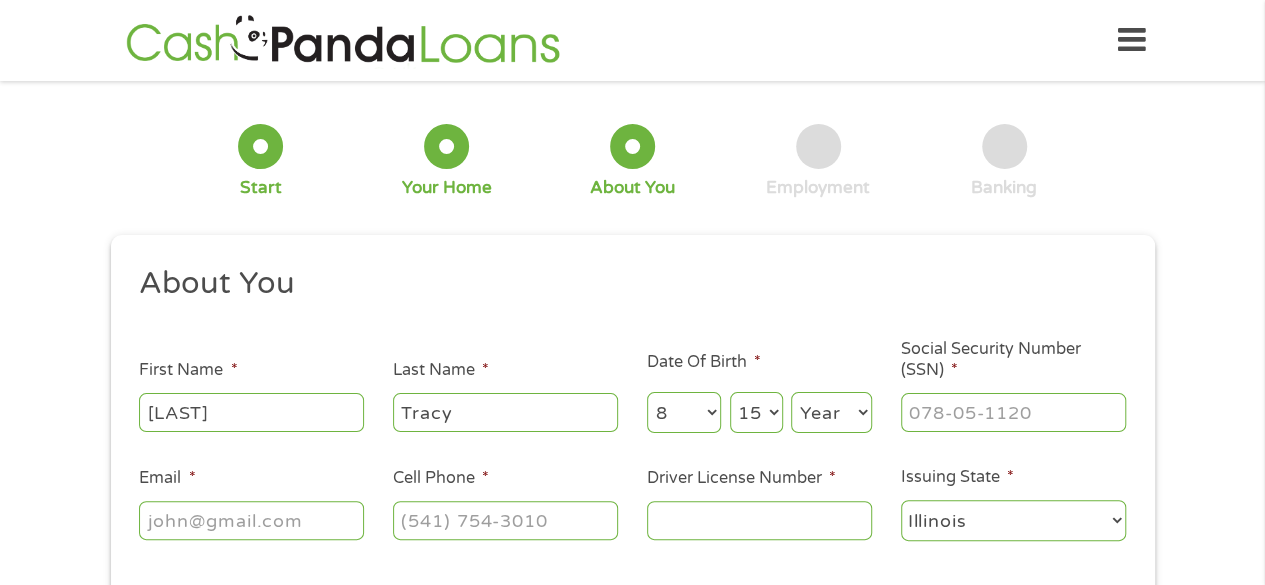 click on "Day 1 2 3 4 5 6 7 8 9 10 11 12 13 14 15 16 17 18 19 20 21 22 23 24 25 26 27 28 29 30 31" at bounding box center (756, 412) 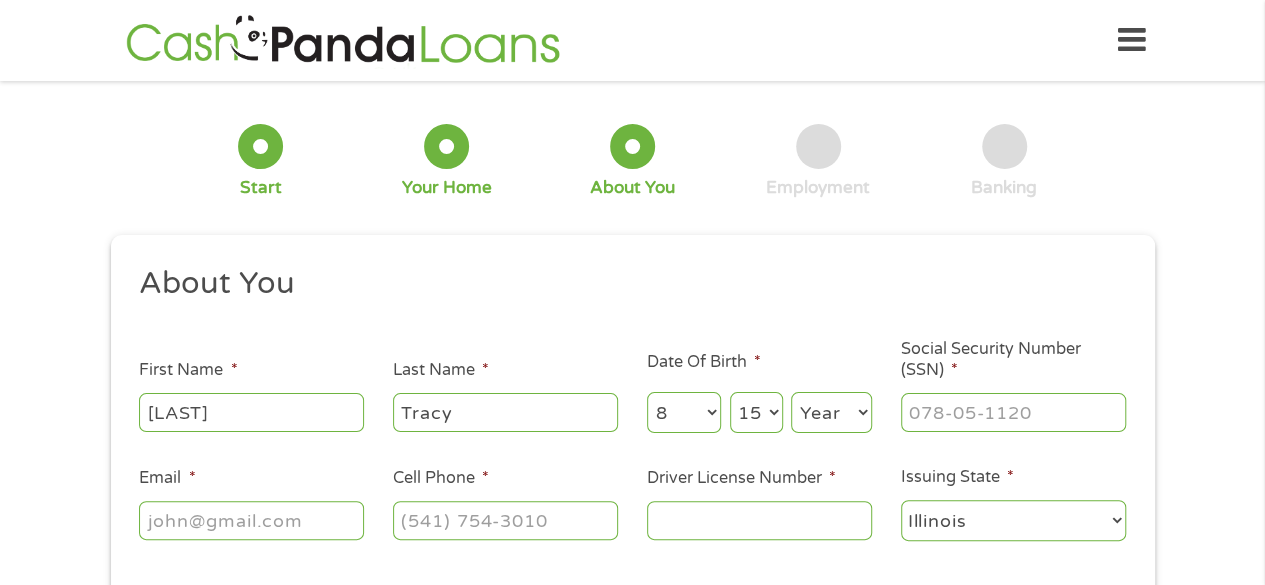 select on "1999" 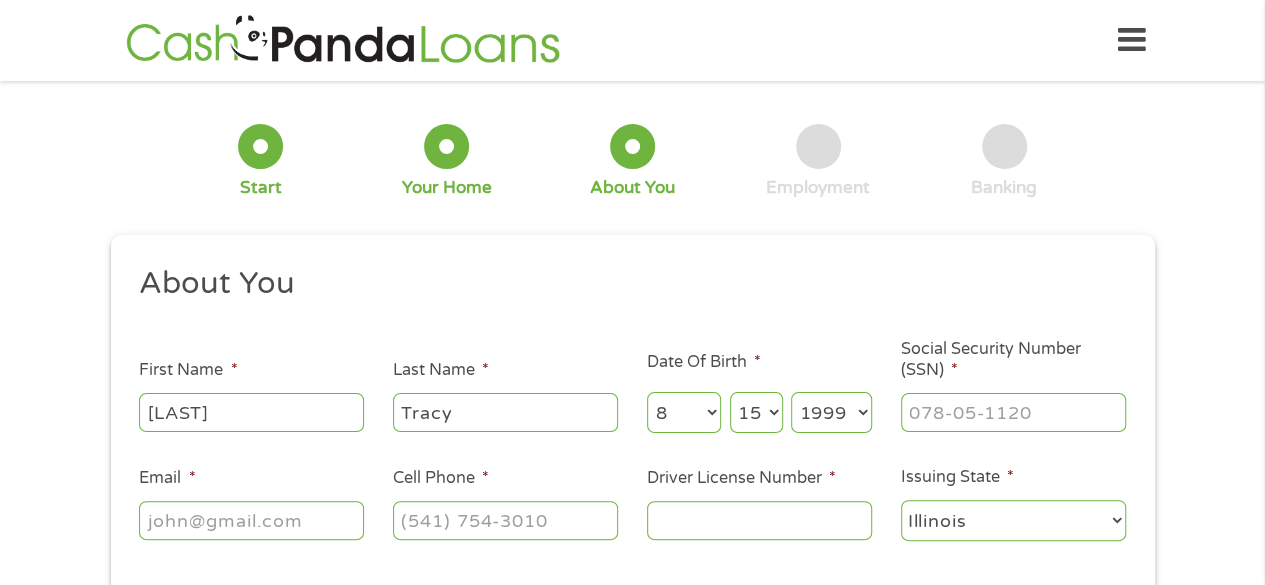 click on "Year 2007 2006 2005 2004 2003 2002 2001 2000 1999 1998 1997 1996 1995 1994 1993 1992 1991 1990 1989 1988 1987 1986 1985 1984 1983 1982 1981 1980 1979 1978 1977 1976 1975 1974 1973 1972 1971 1970 1969 1968 1967 1966 1965 1964 1963 1962 1961 1960 1959 1958 1957 1956 1955 1954 1953 1952 1951 1950 1949 1948 1947 1946 1945 1944 1943 1942 1941 1940 1939 1938 1937 1936 1935 1934 1933 1932 1931 1930 1929 1928 1927 1926 1925 1924 1923 1922 1921 1920" at bounding box center [831, 412] 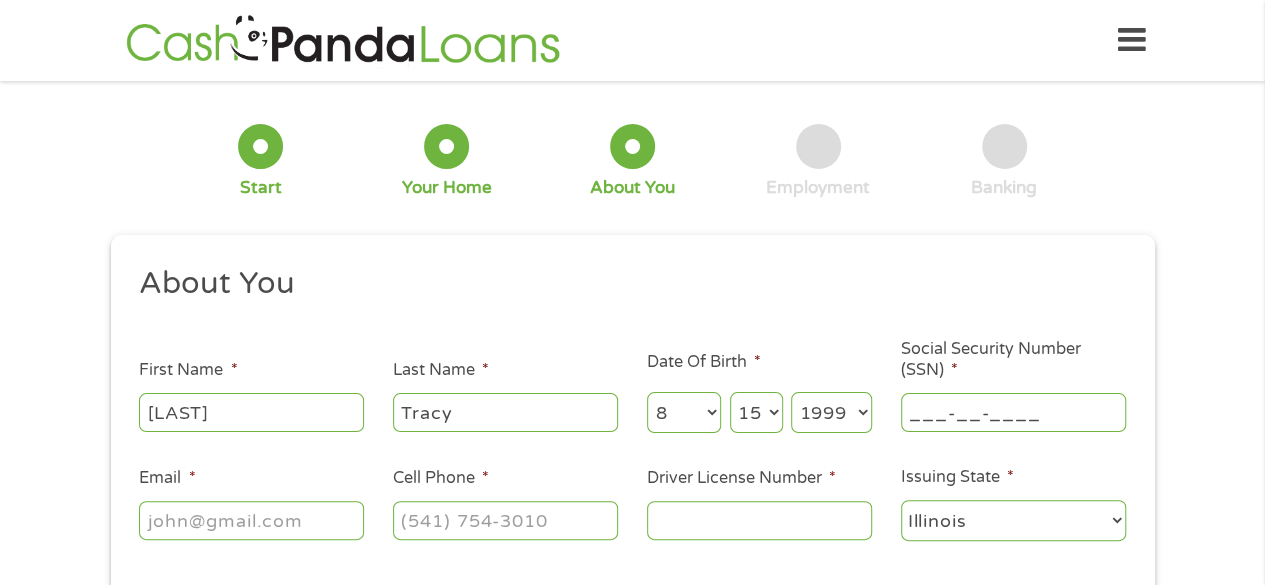 click on "___-__-____" at bounding box center (1013, 412) 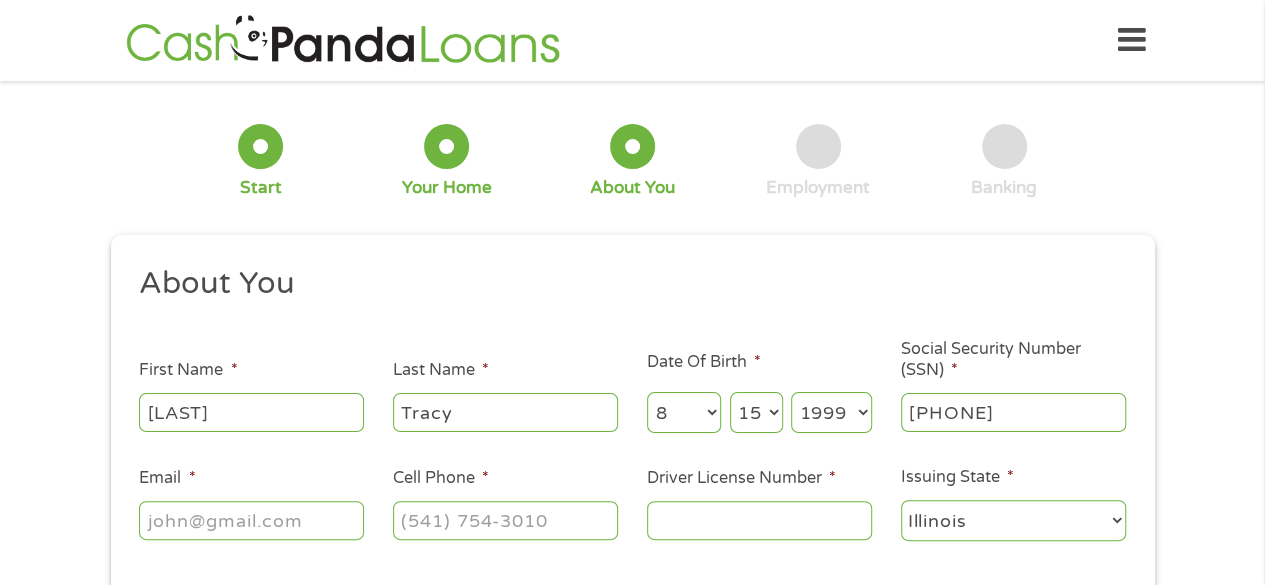 type on "[PHONE]" 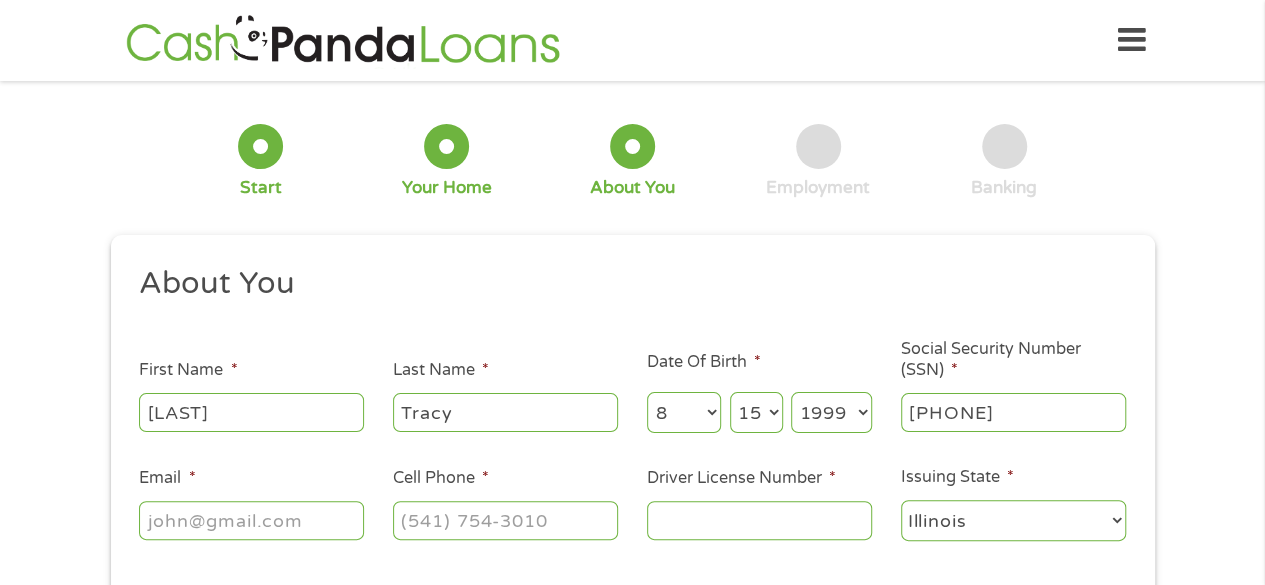 click on "Email *" at bounding box center (251, 520) 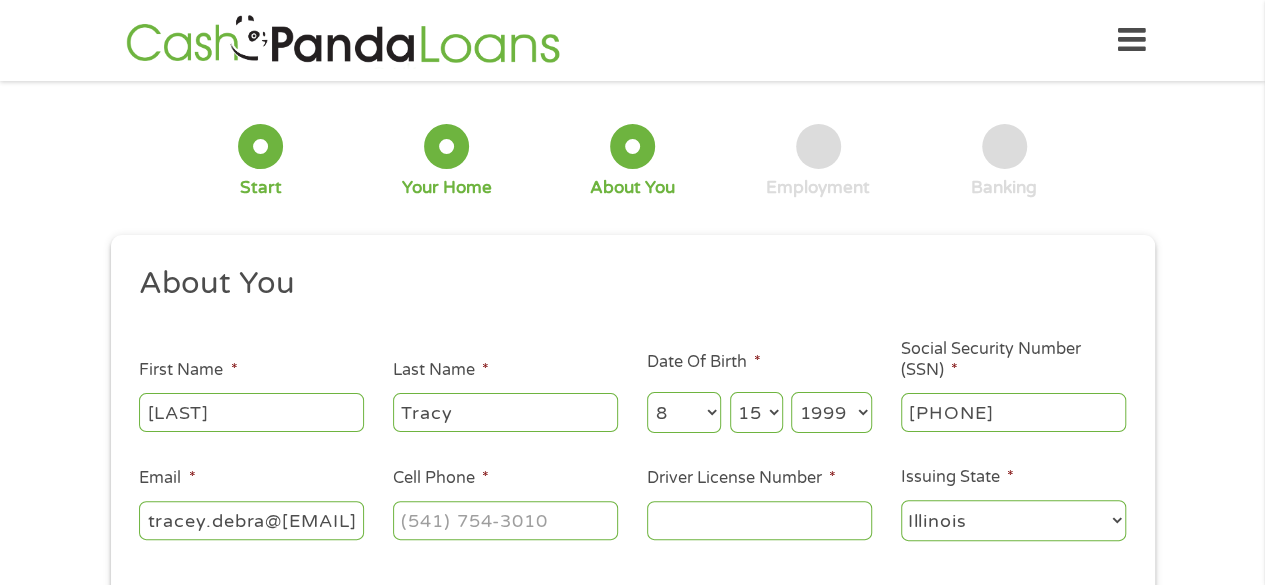 scroll, scrollTop: 0, scrollLeft: 23, axis: horizontal 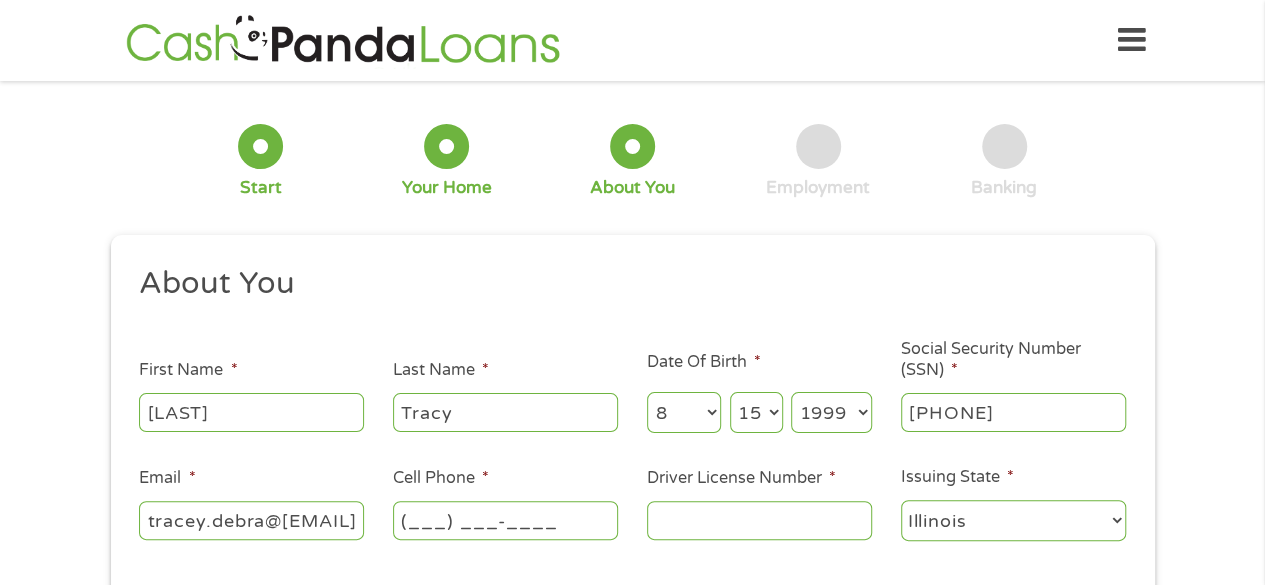 click on "(___) ___-____" at bounding box center [505, 520] 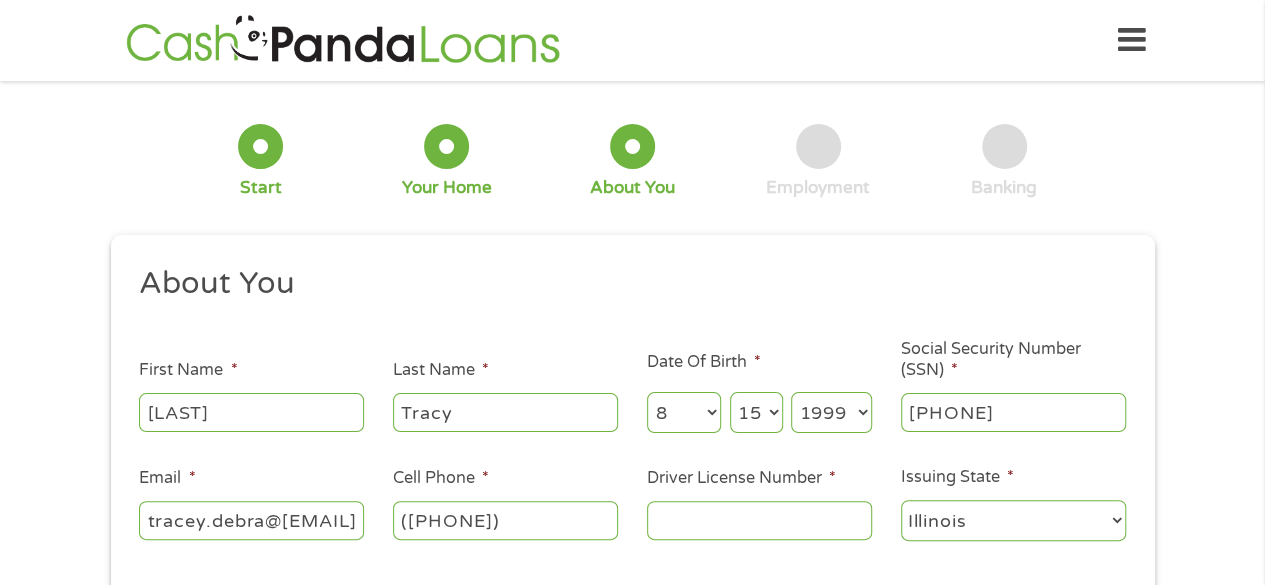type on "([PHONE])" 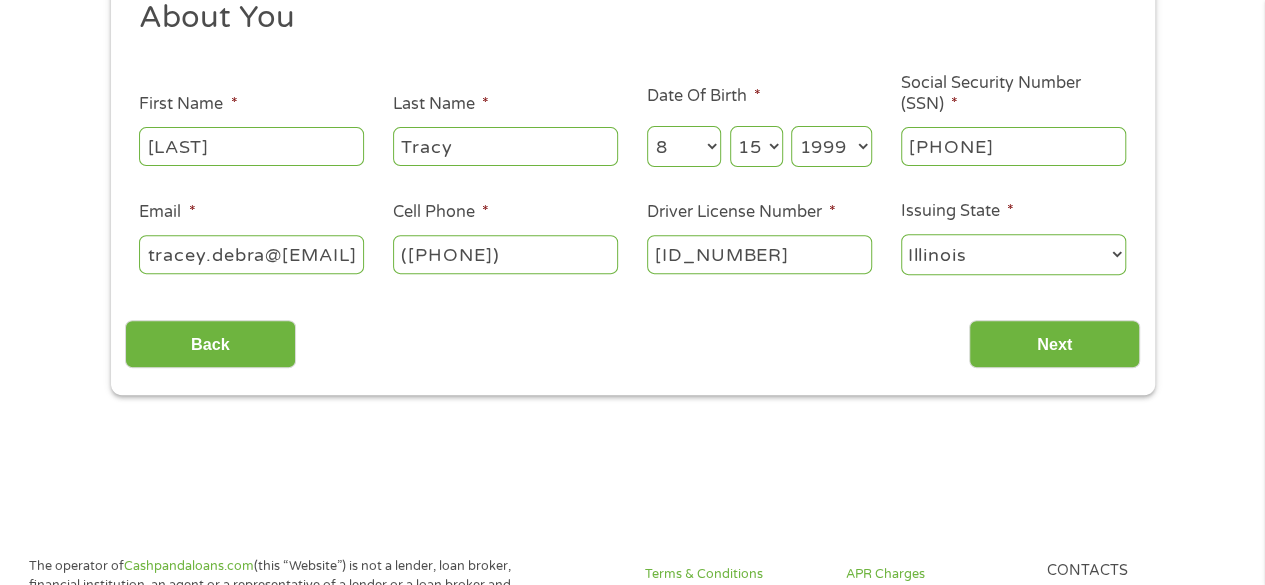 scroll, scrollTop: 255, scrollLeft: 0, axis: vertical 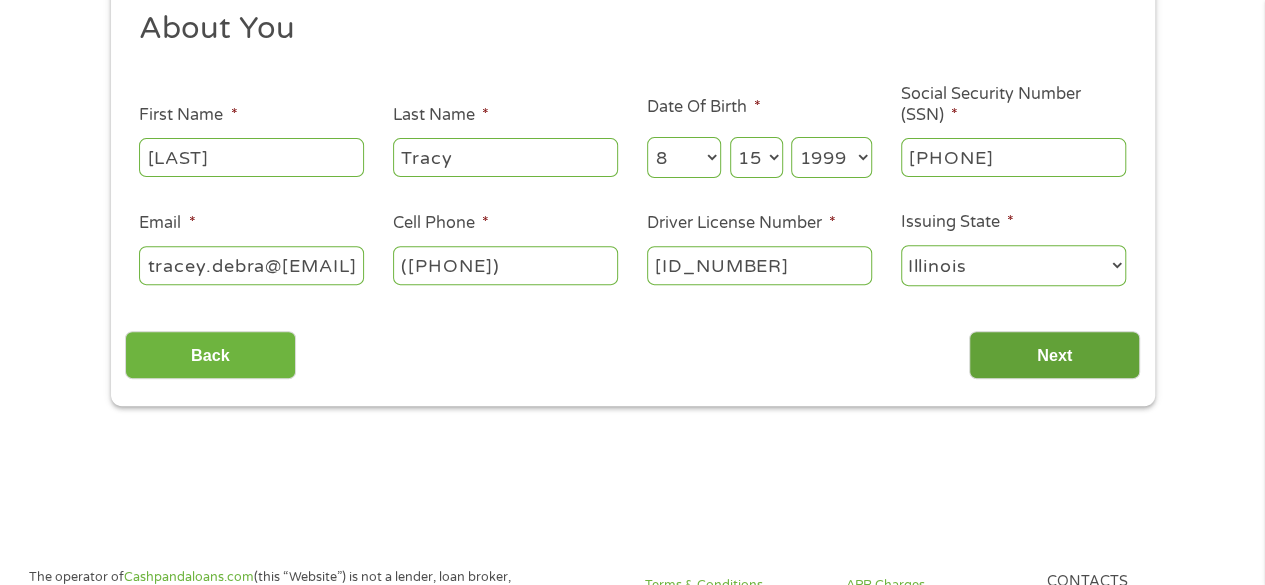 type on "[ID_NUMBER]" 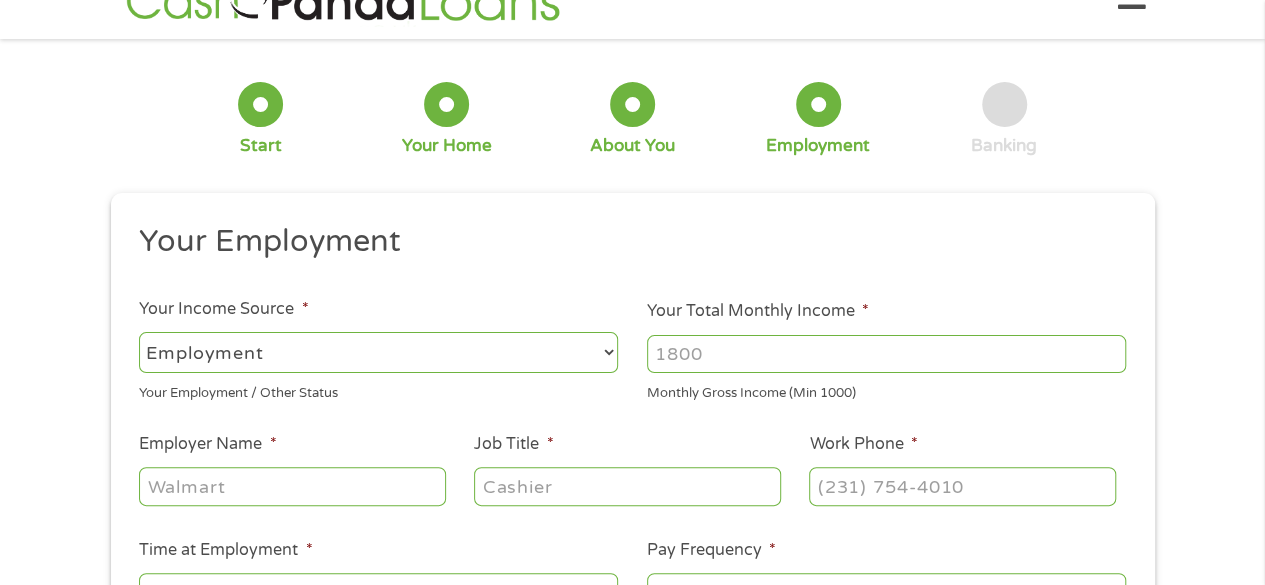 scroll, scrollTop: 0, scrollLeft: 0, axis: both 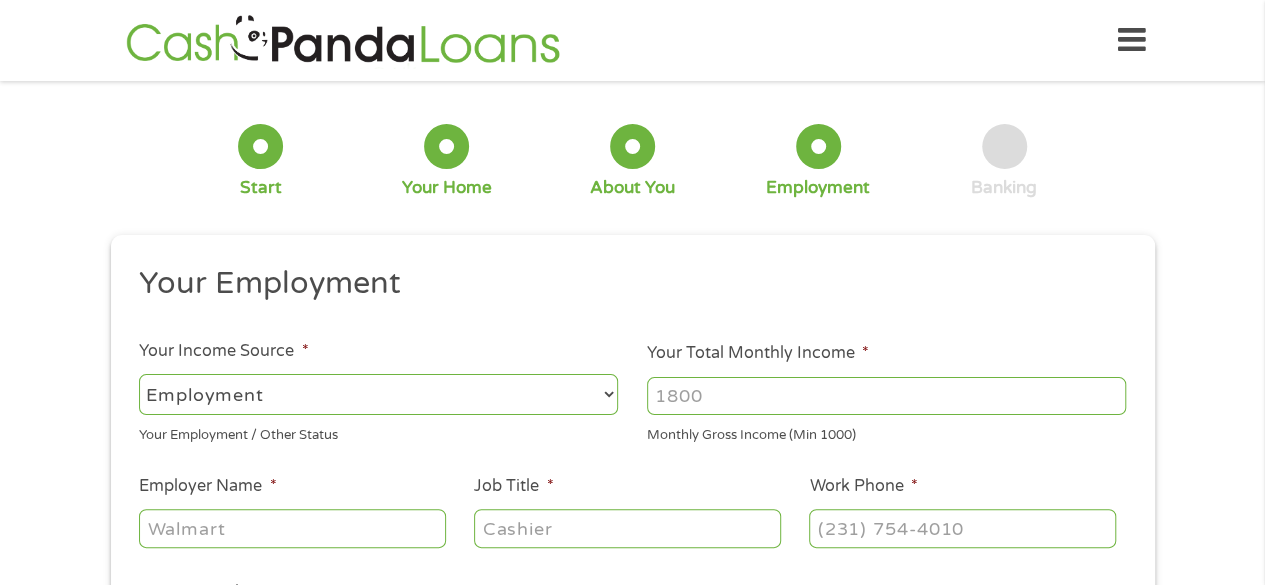 click on "Your Total Monthly Income *" at bounding box center [886, 396] 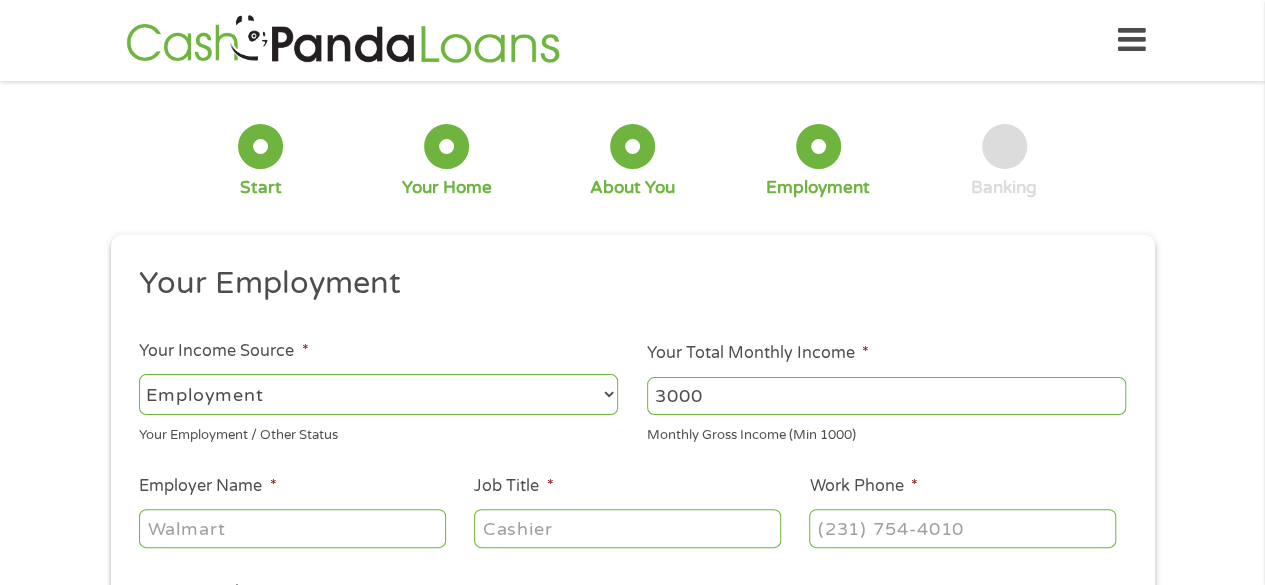 type on "3000" 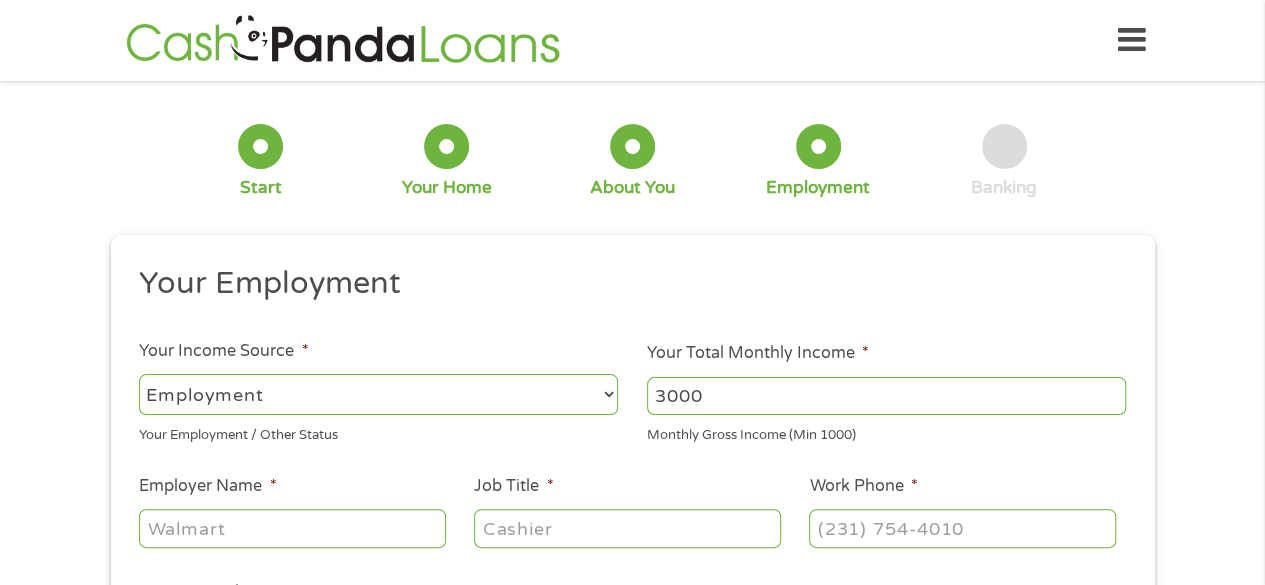 click on "Employer Name *" at bounding box center [292, 528] 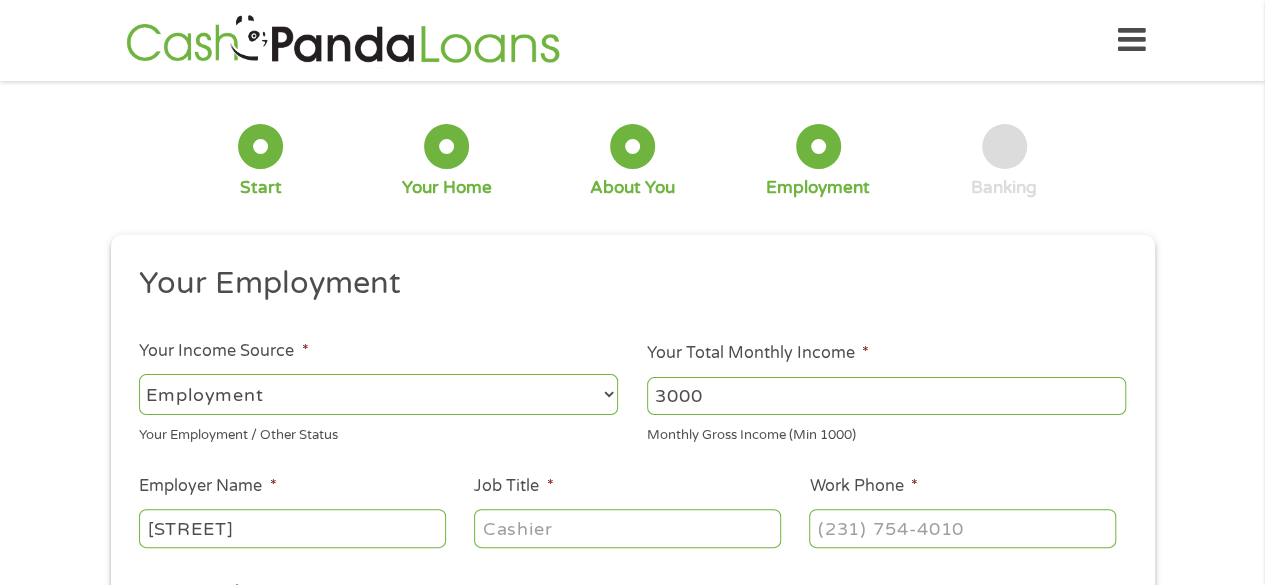 type on "[STREET]" 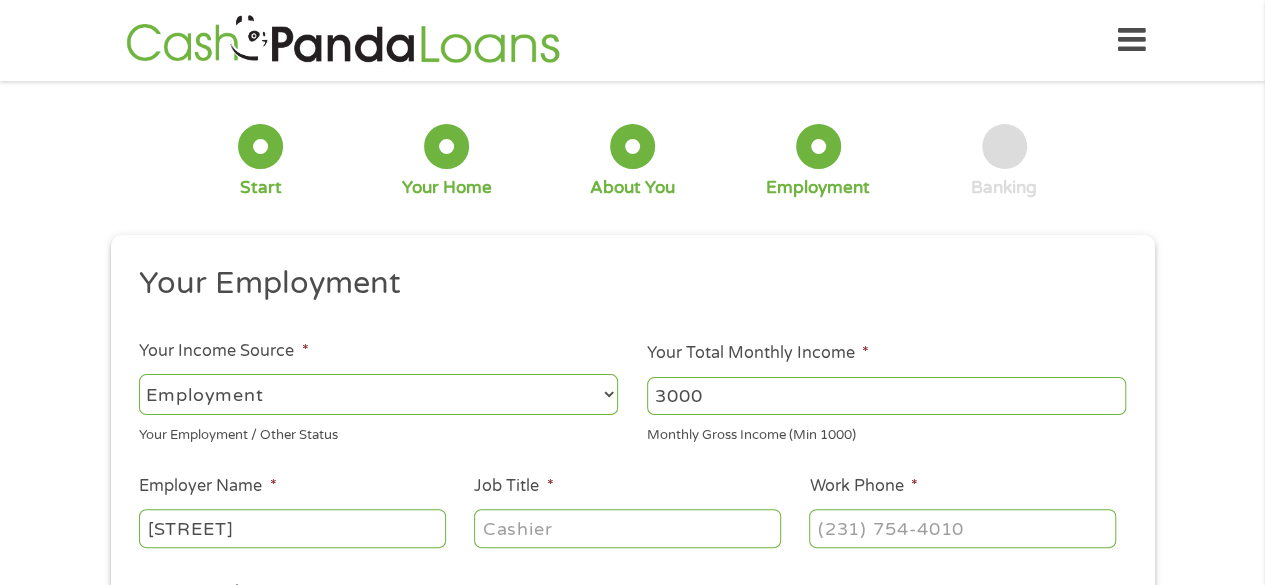 click on "Job Title *" at bounding box center [627, 528] 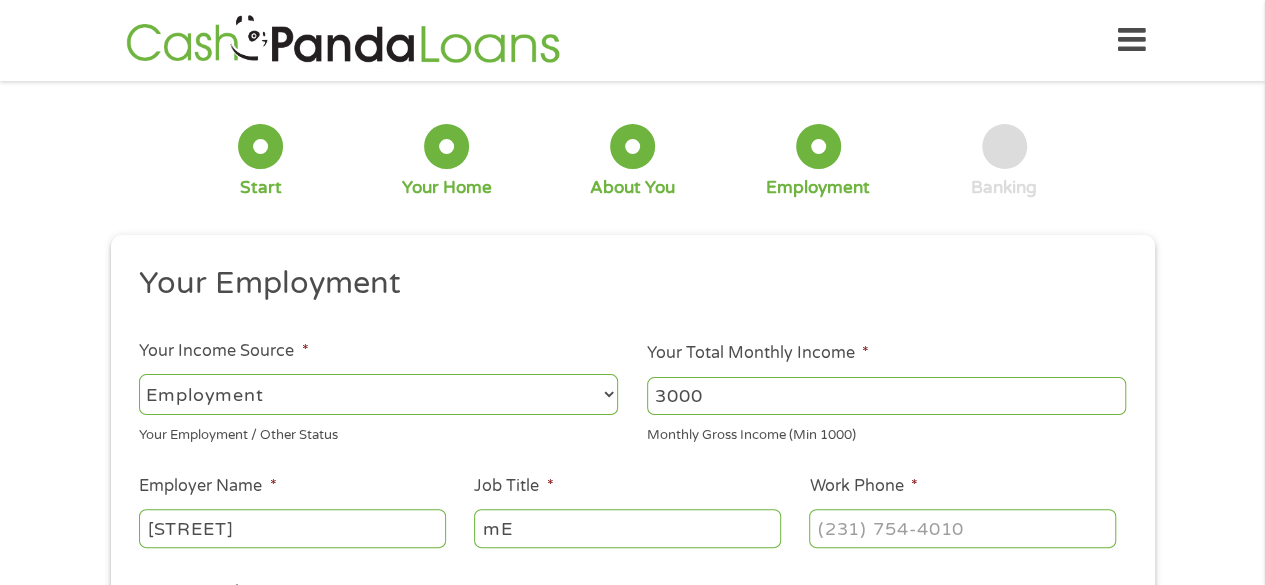 type on "m" 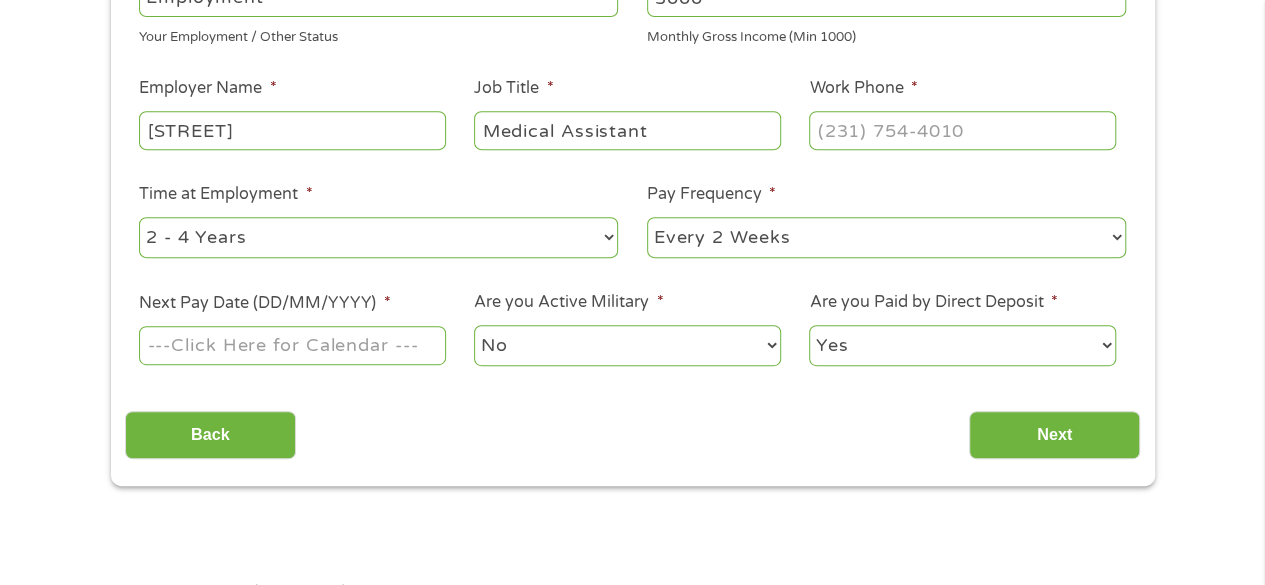scroll, scrollTop: 402, scrollLeft: 0, axis: vertical 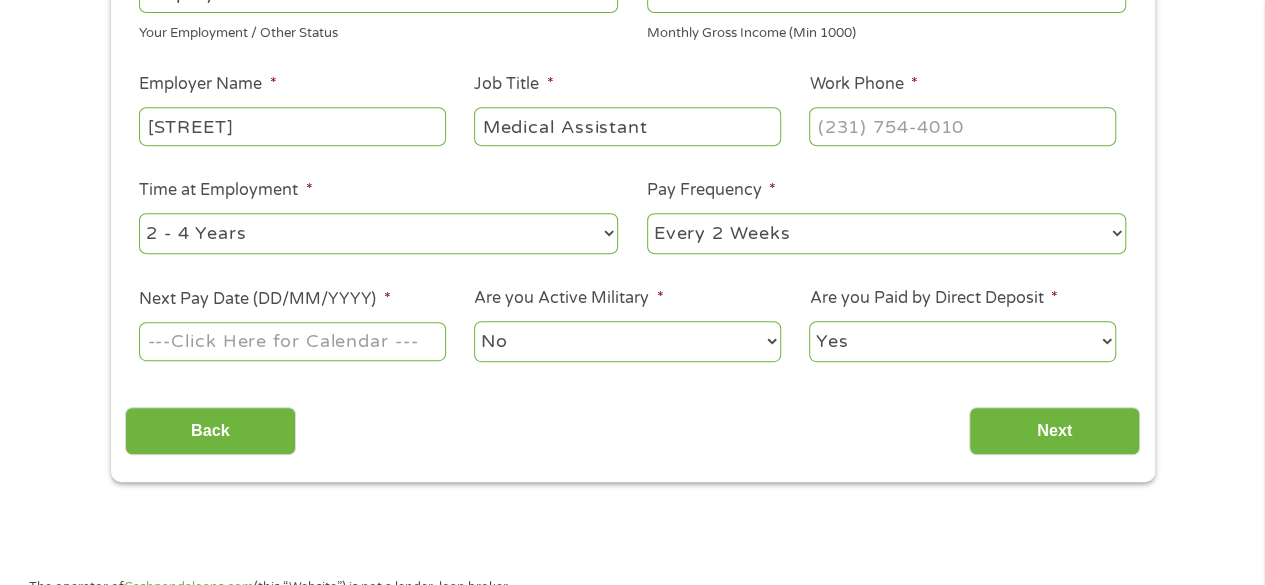 type on "Medical Assistant" 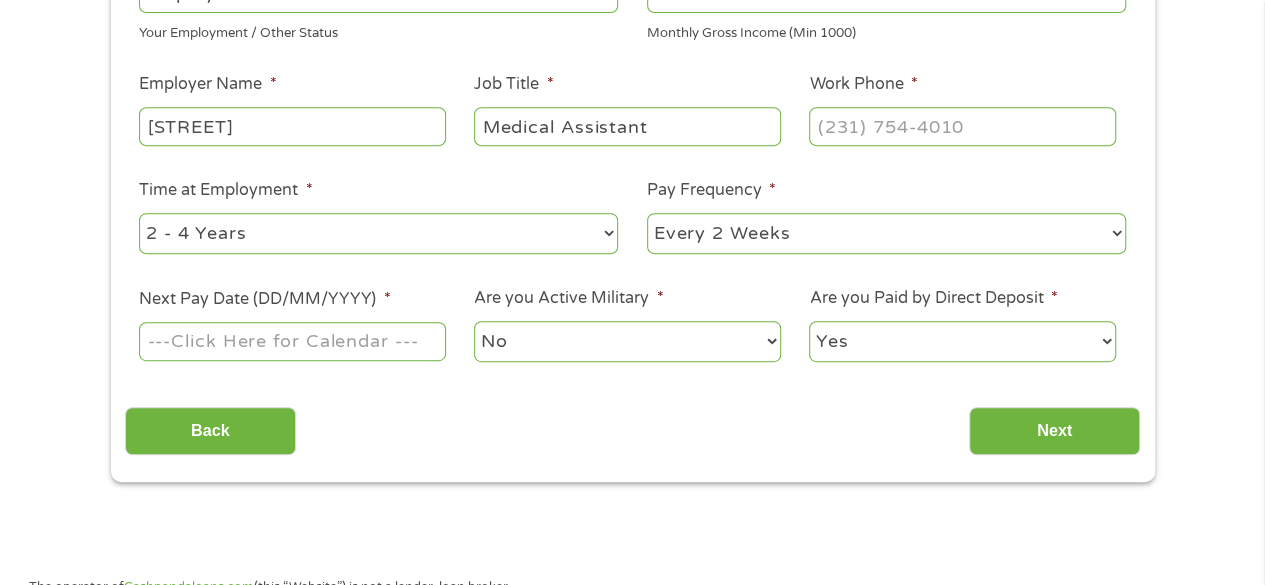 click on "--- Choose one --- 1 Year or less 1 - 2 Years 2 - 4 Years Over 4 Years" at bounding box center [378, 233] 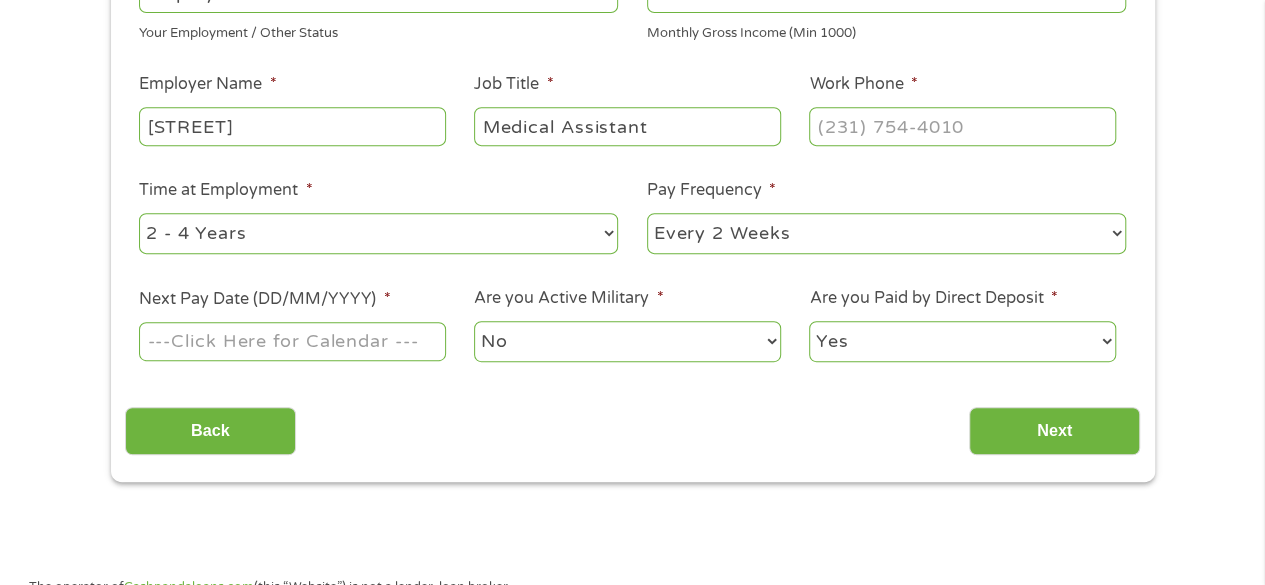 select on "24months" 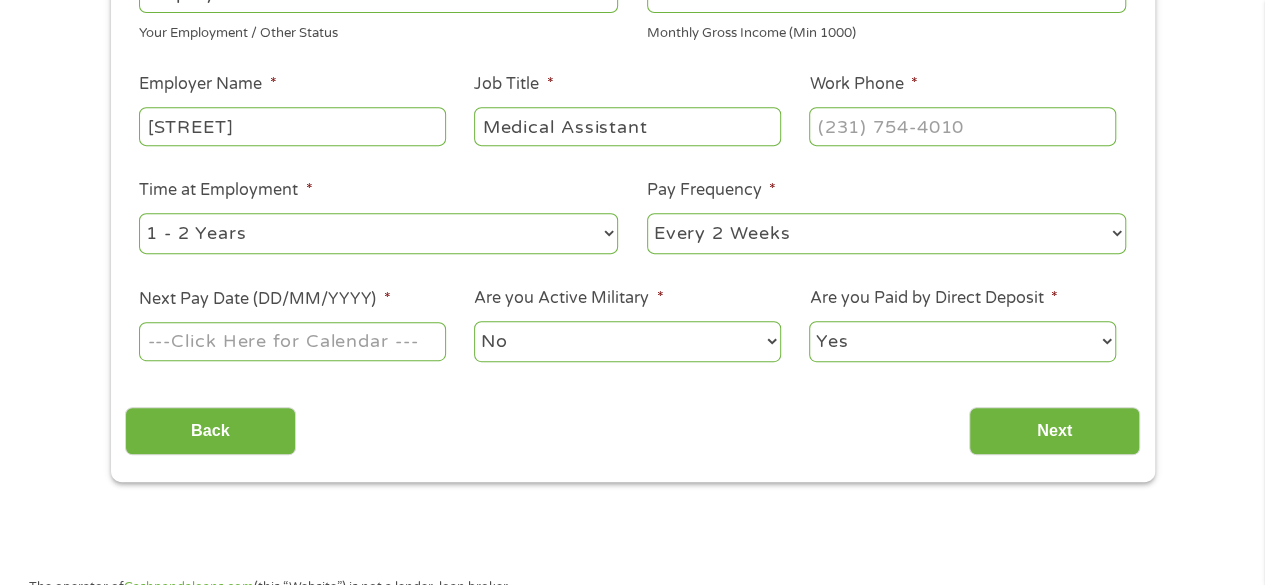 click on "--- Choose one --- 1 Year or less 1 - 2 Years 2 - 4 Years Over 4 Years" at bounding box center [378, 233] 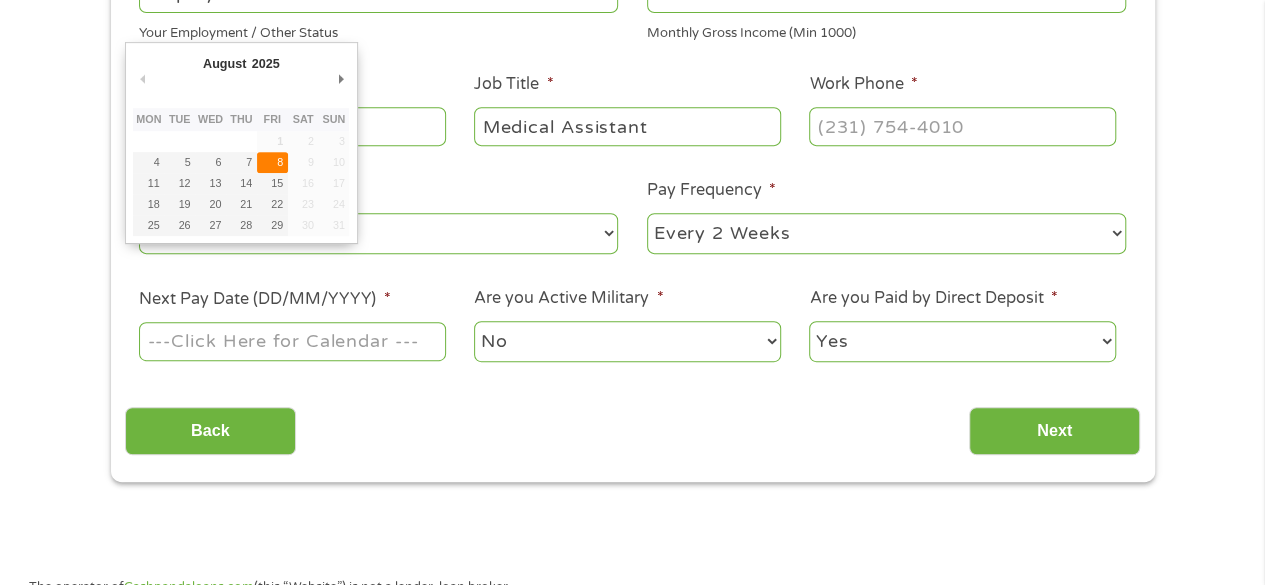 type on "08/08/2025" 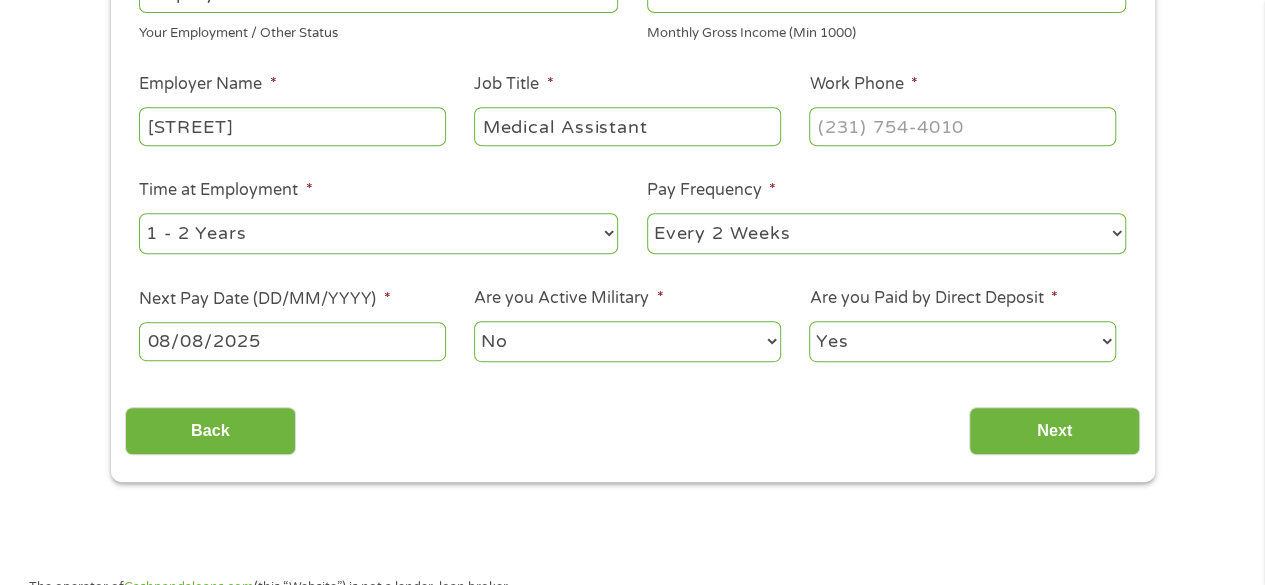 type on "(___) ___-____" 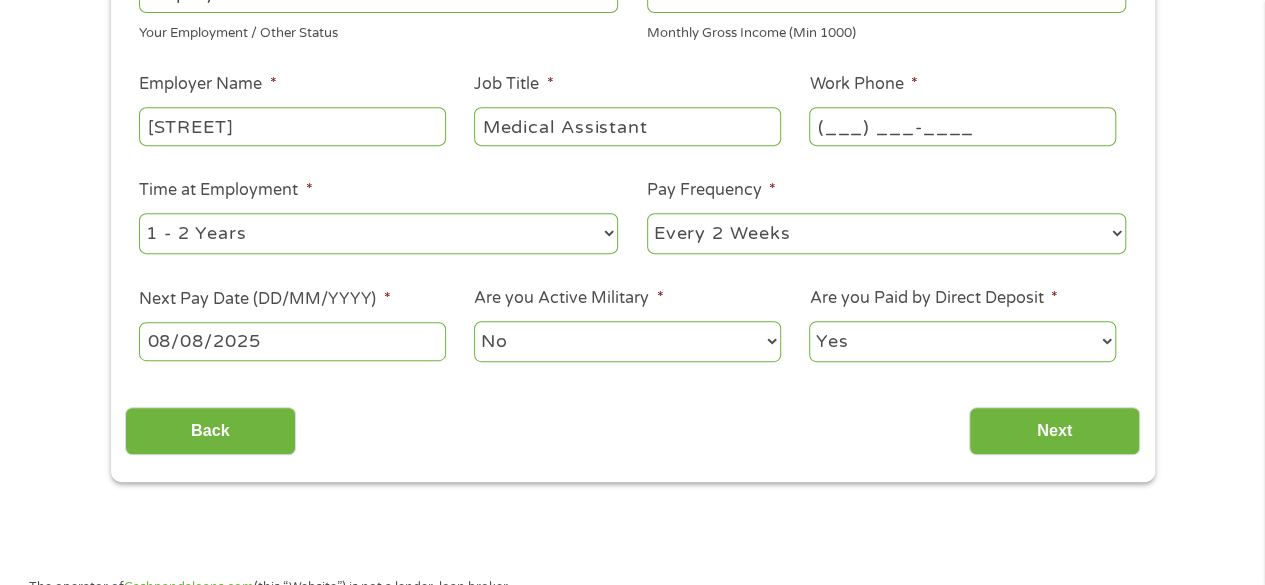 click on "(___) ___-____" at bounding box center [962, 126] 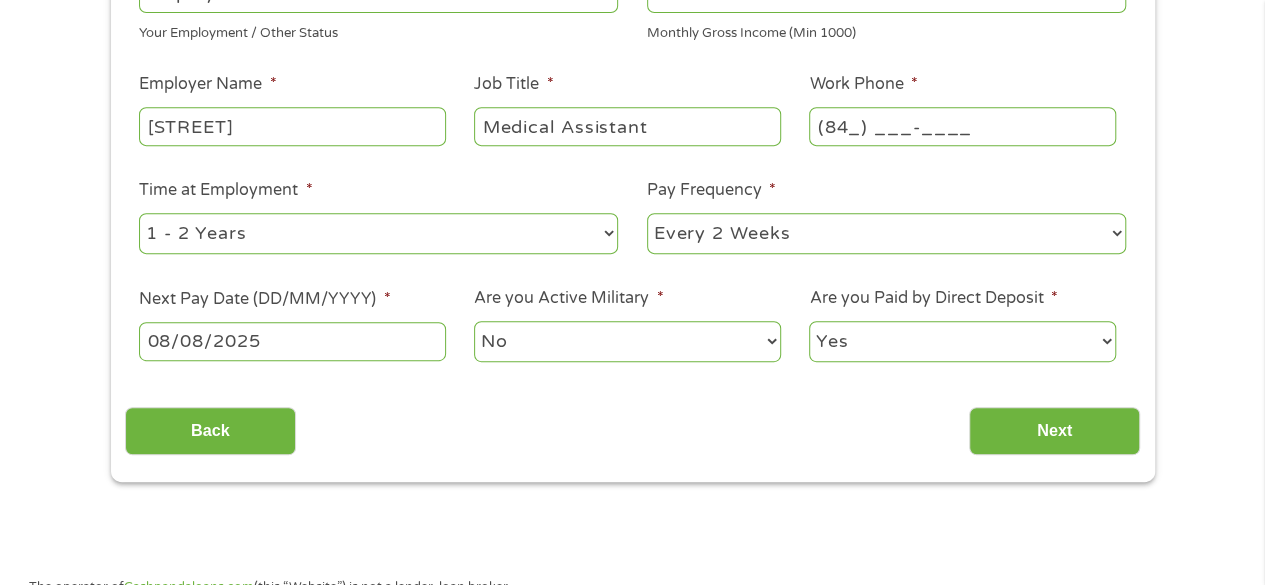 type on "(844) ___-____" 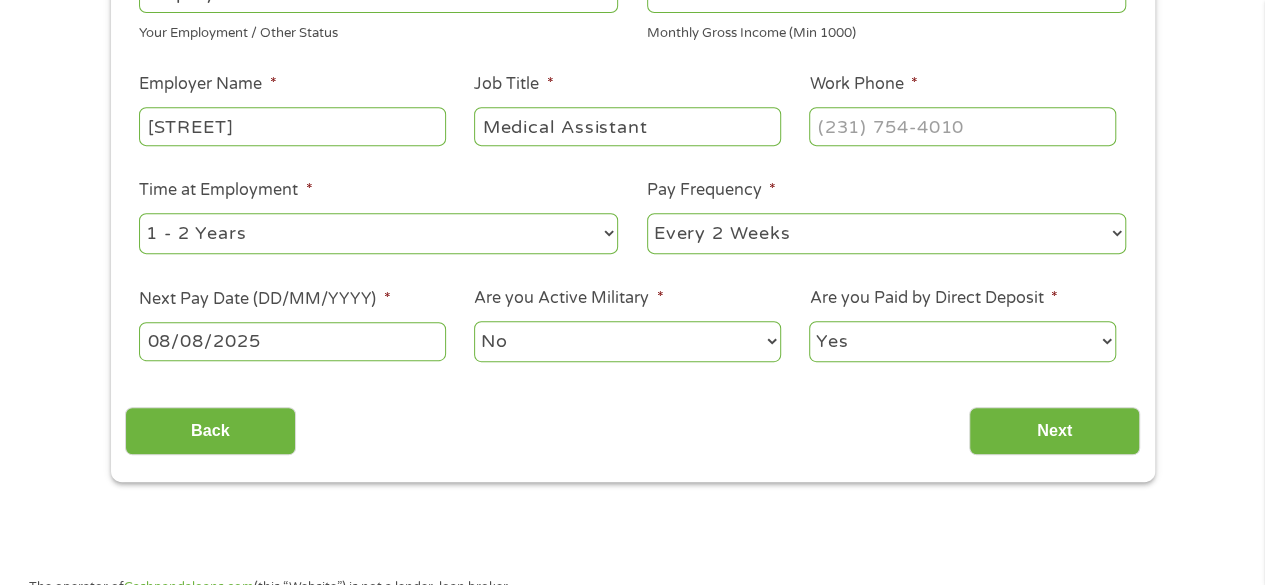 type on "(___) ___-____" 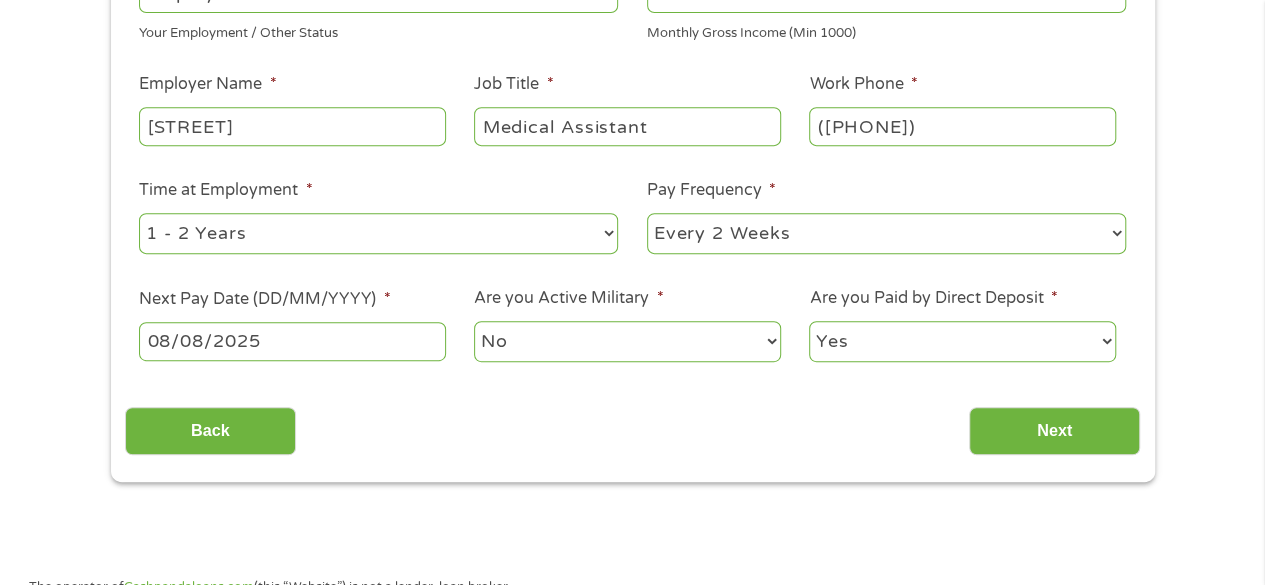 type on "([PHONE])" 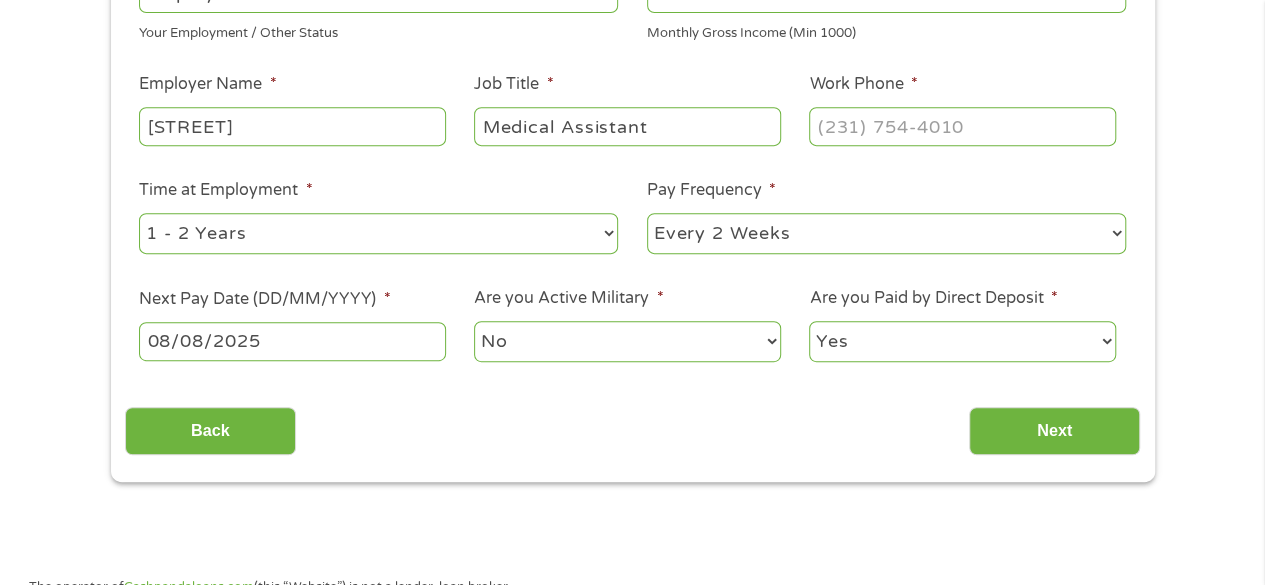 type on "(___) ___-____" 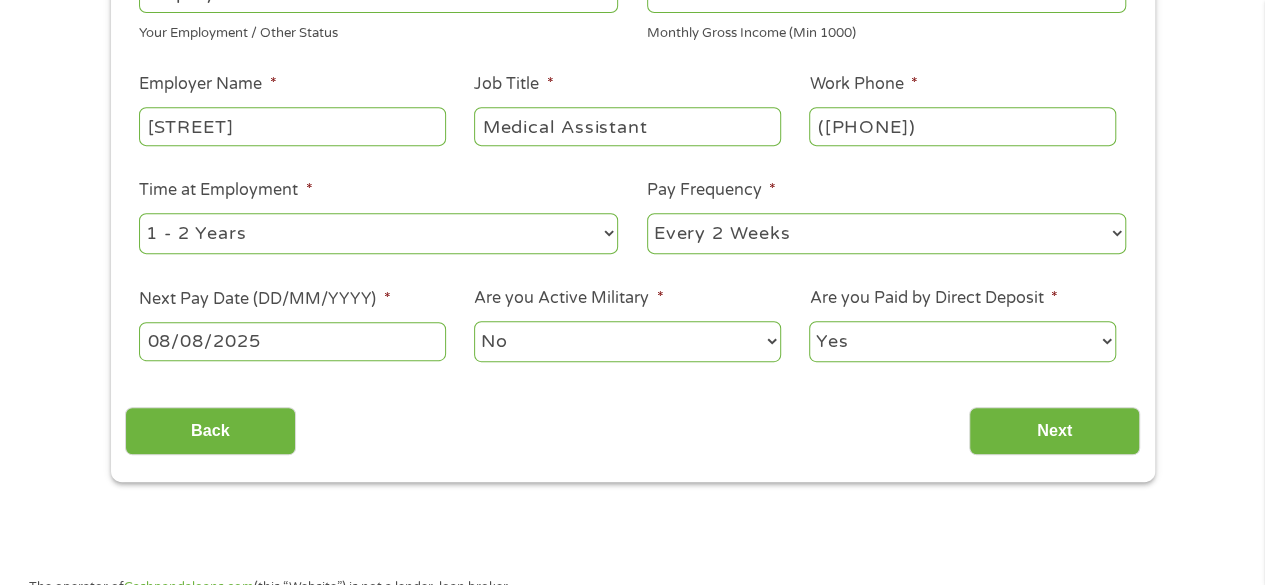 type on "([PHONE])" 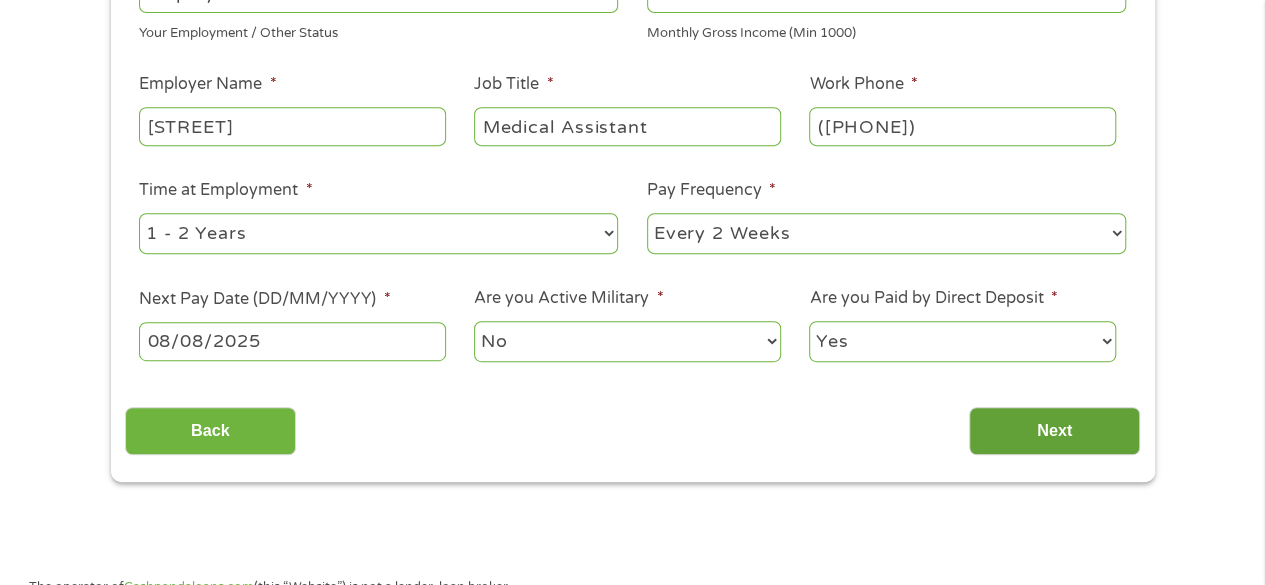 click on "Next" at bounding box center (1054, 431) 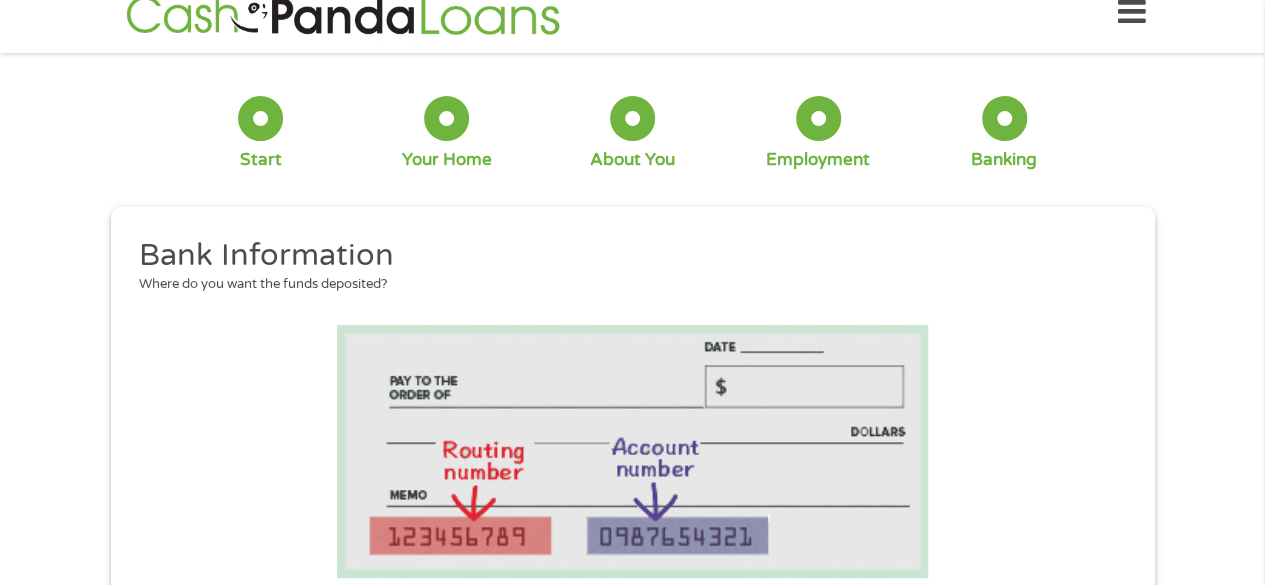 scroll, scrollTop: 0, scrollLeft: 0, axis: both 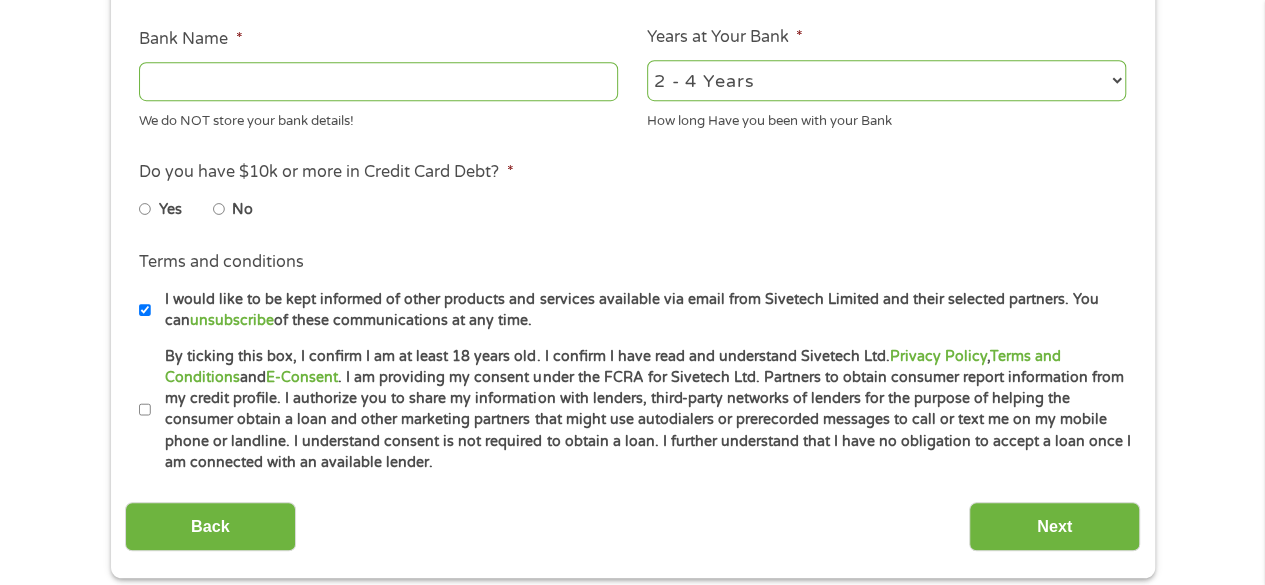 click on "Terms and conditions
I would like to be kept informed of other products and services available via email from Sivetech Limited and their selected partners. You can   unsubscribe   of these communications at any time." at bounding box center [632, 290] 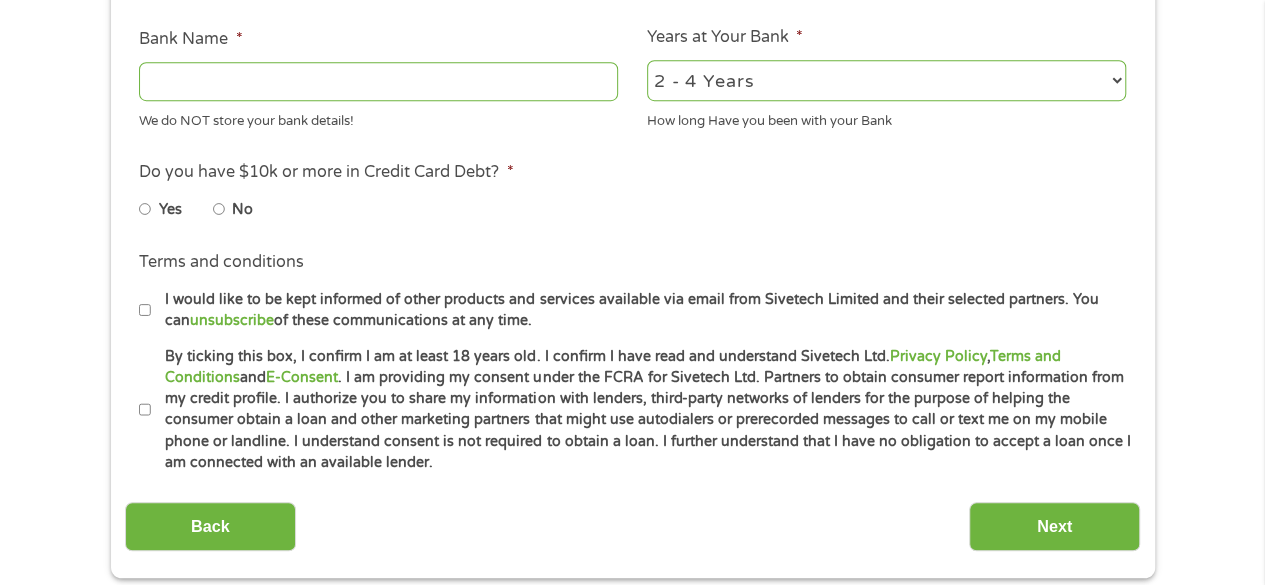 click on "By ticking this box, I confirm I am at least 18 years old. I confirm I have read and understand Sivetech Ltd.  Privacy Policy ,  Terms and Conditions  and  E-Consent . I am providing my consent under the FCRA for Sivetech Ltd. Partners to obtain consumer report information from my credit profile. I authorize you to share my information with lenders, third-party networks of lenders for the purpose of helping the consumer obtain a loan and other marketing partners that might use autodialers or prerecorded messages to call or text me on my mobile phone or landline. I understand consent is not required to obtain a loan. I further understand that I have no obligation to accept a loan once I am connected with an available lender." at bounding box center (641, 410) 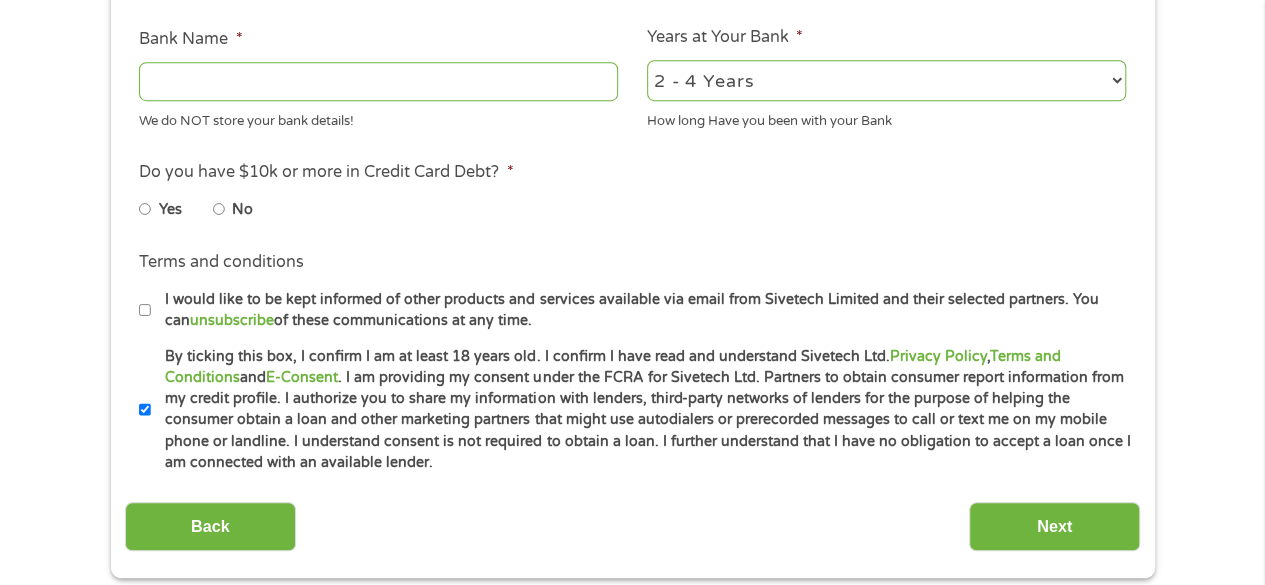 click on "Yes" at bounding box center [170, 210] 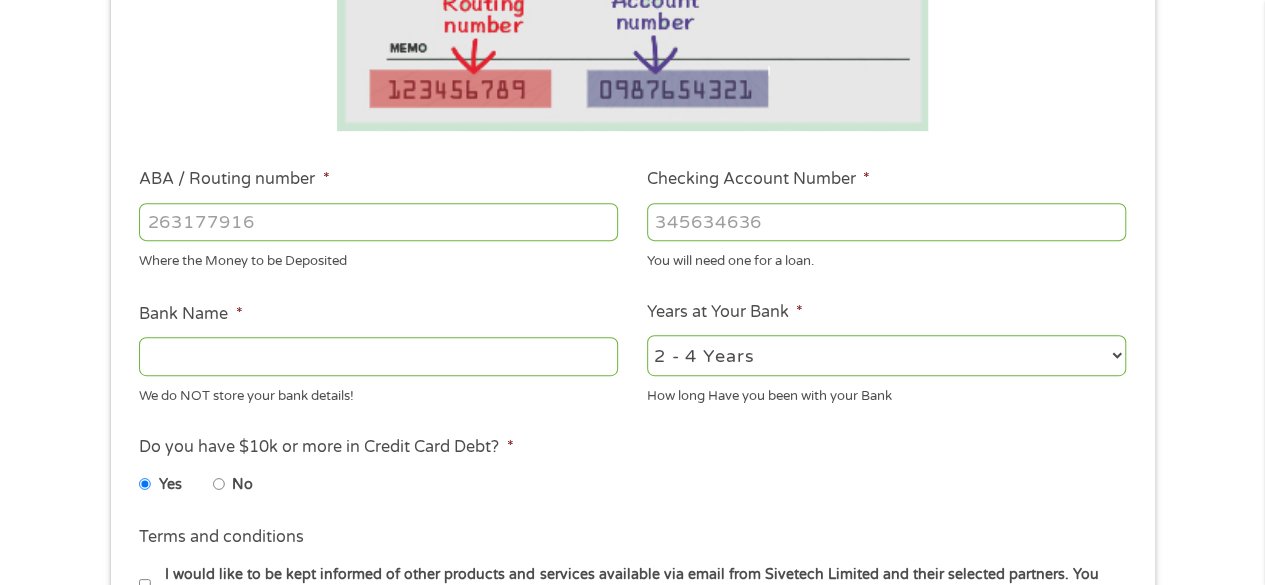 scroll, scrollTop: 464, scrollLeft: 0, axis: vertical 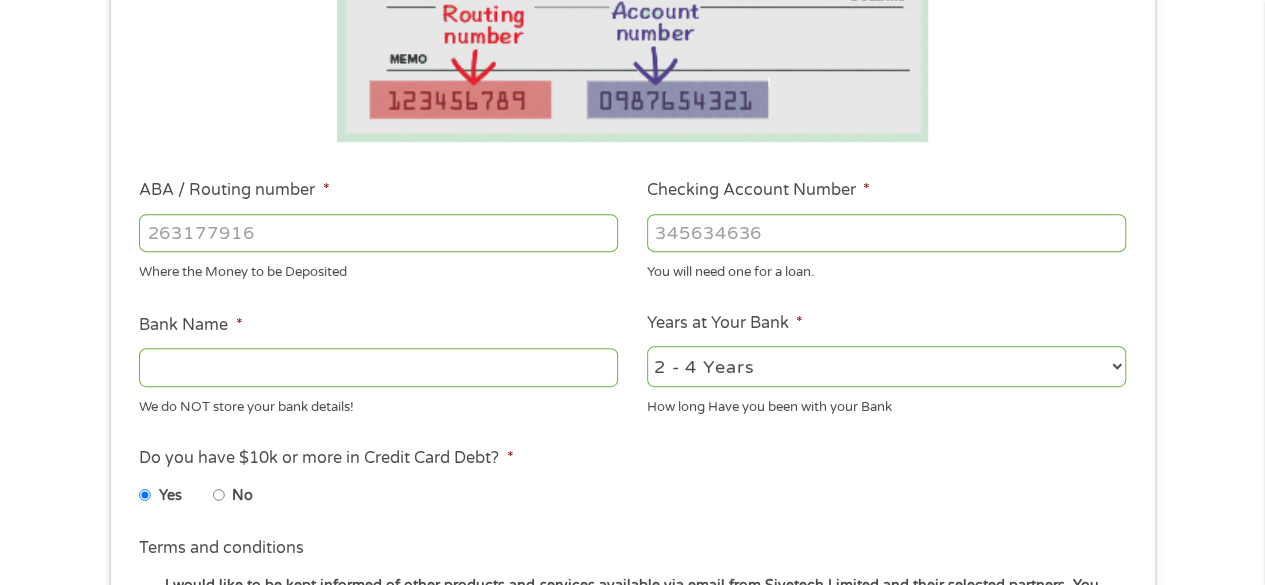click on "2 - 4 Years 6 - 12 Months 1 - 2 Years Over 4 Years" at bounding box center (886, 366) 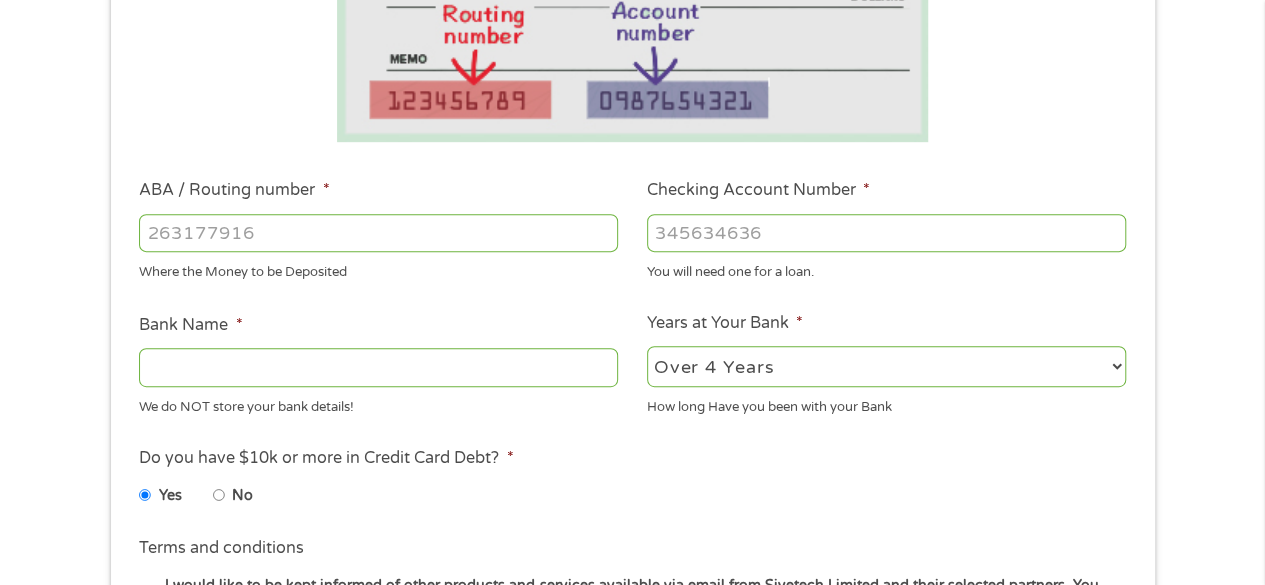 click on "2 - 4 Years 6 - 12 Months 1 - 2 Years Over 4 Years" at bounding box center [886, 366] 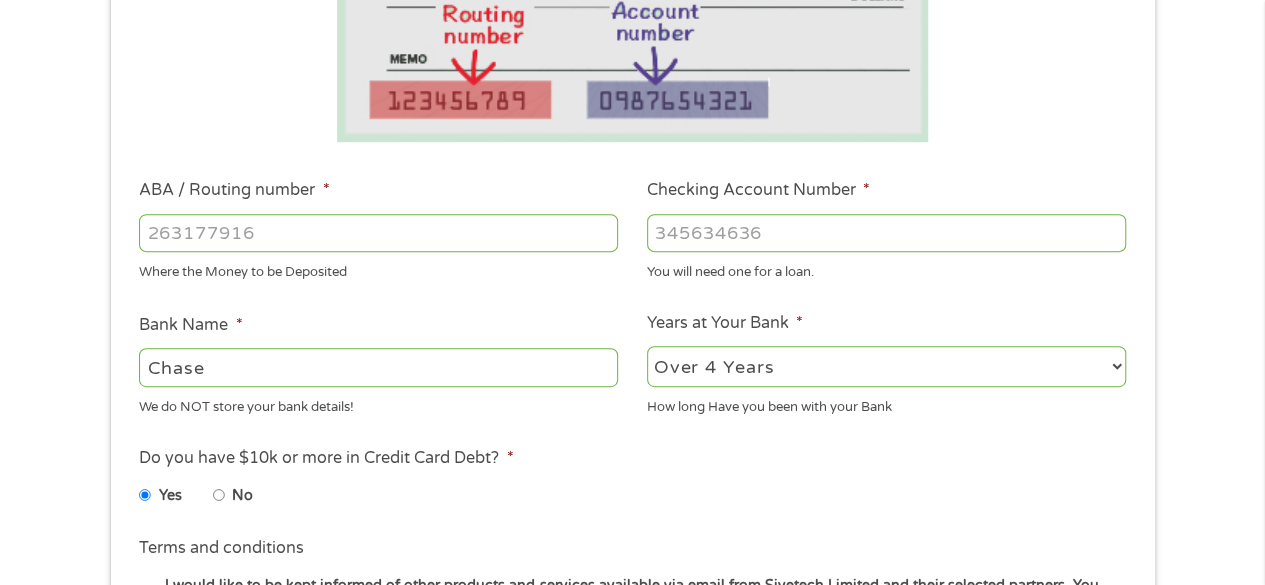 type on "Chase" 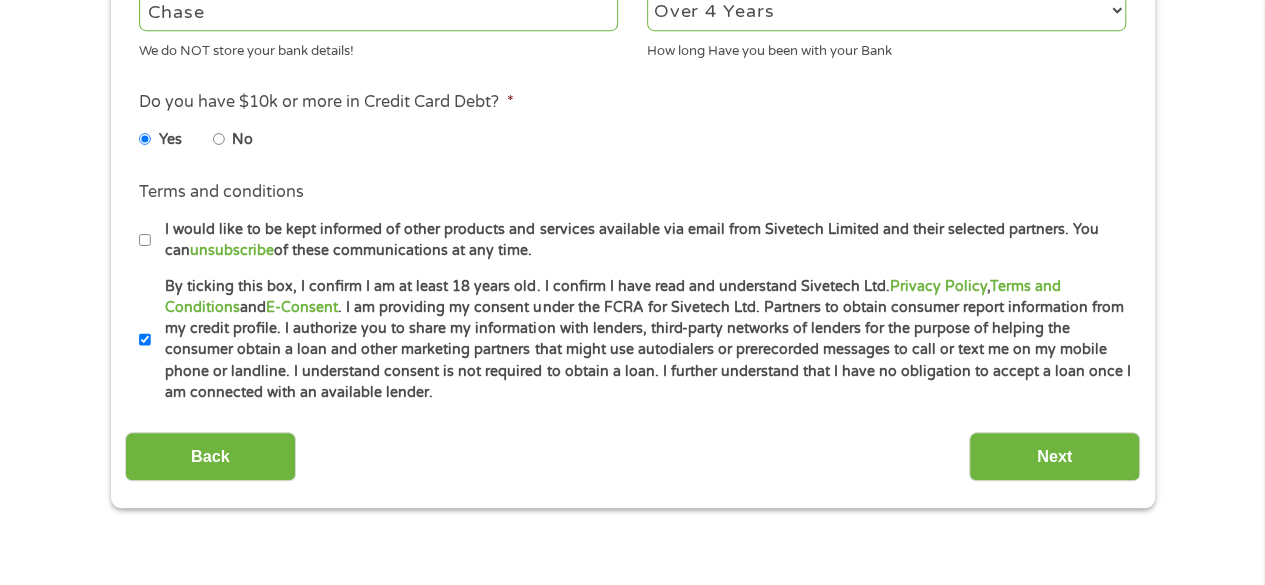 scroll, scrollTop: 860, scrollLeft: 0, axis: vertical 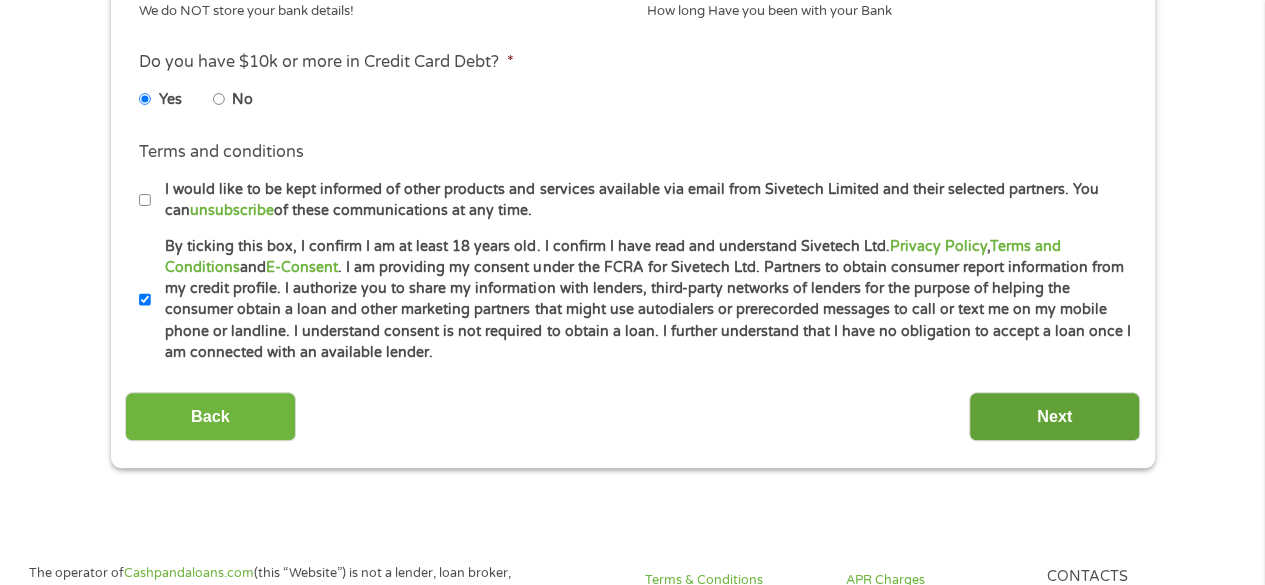 type on "[ACCOUNT_NUMBER]" 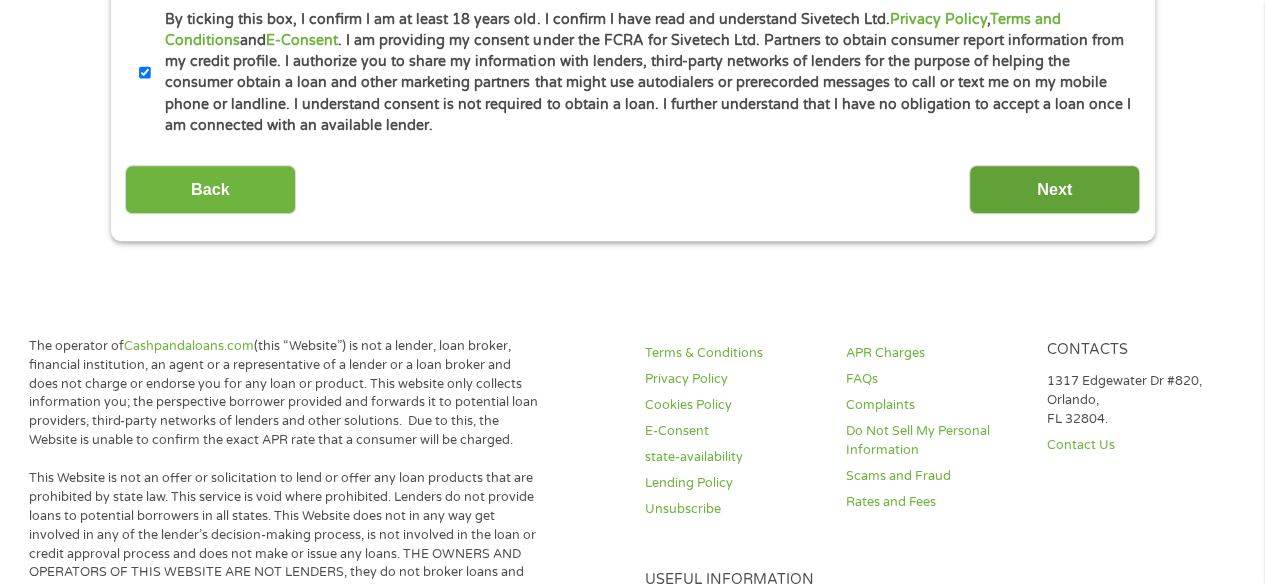 scroll, scrollTop: 8, scrollLeft: 8, axis: both 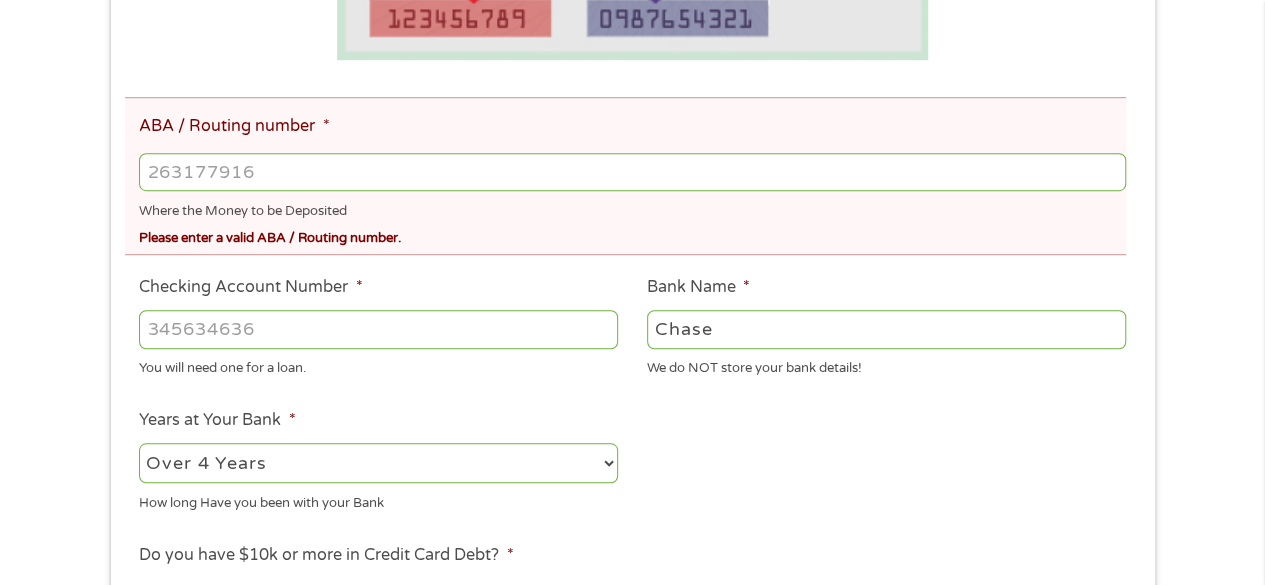 drag, startPoint x: 366, startPoint y: 179, endPoint x: 0, endPoint y: 137, distance: 368.40195 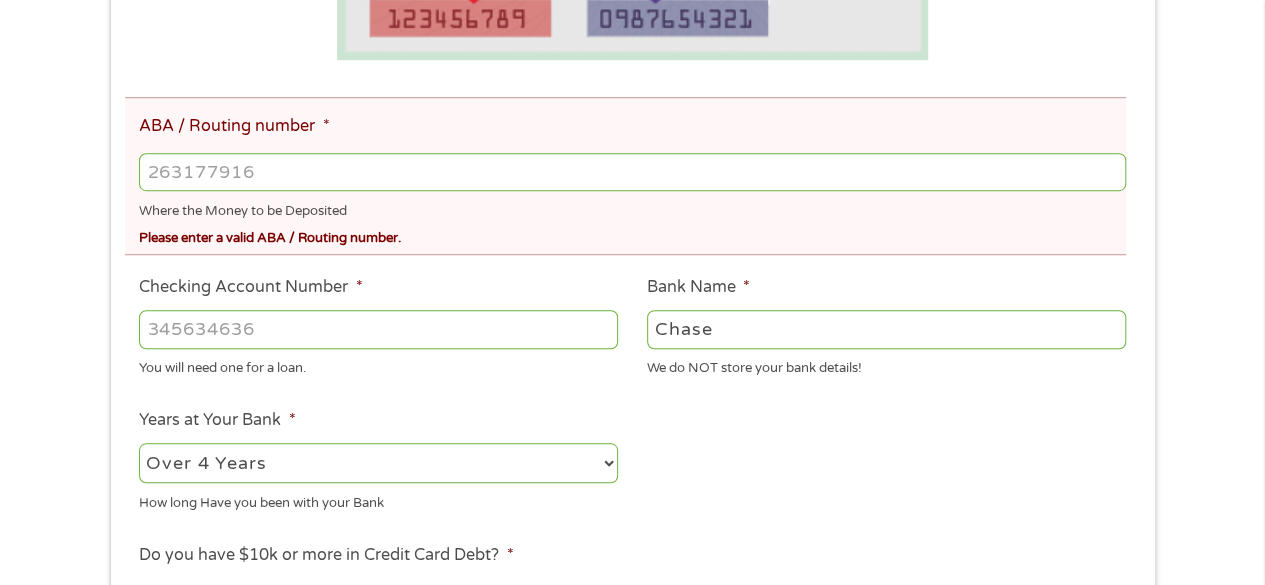 type on "[ROUTING]" 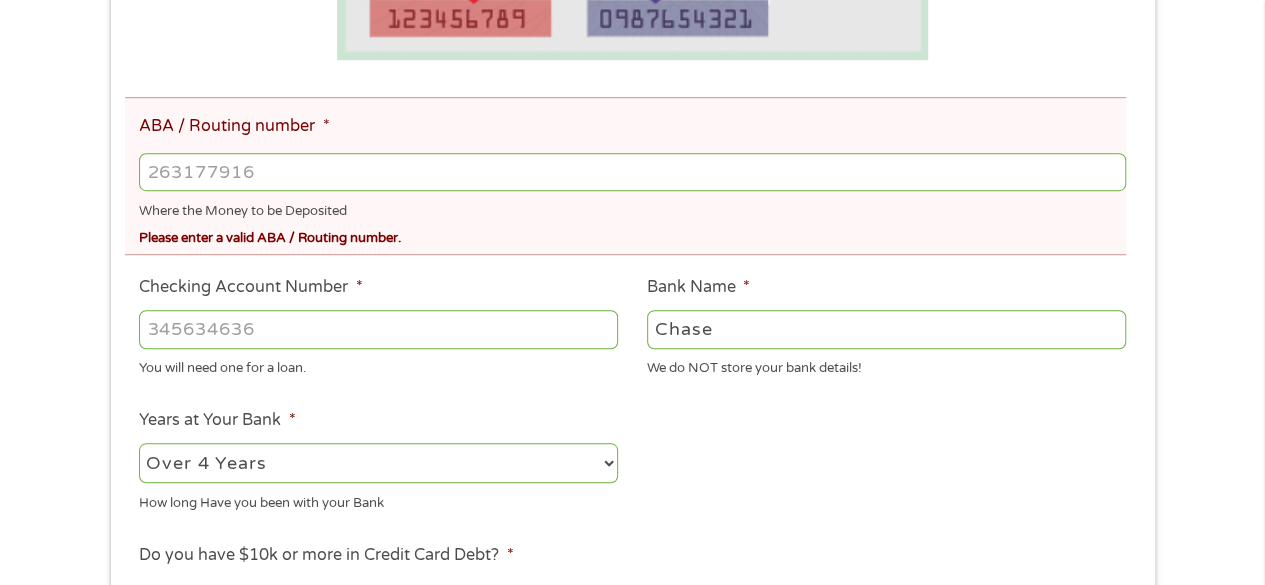 type on "JPMORGAN CHASE BANK NA" 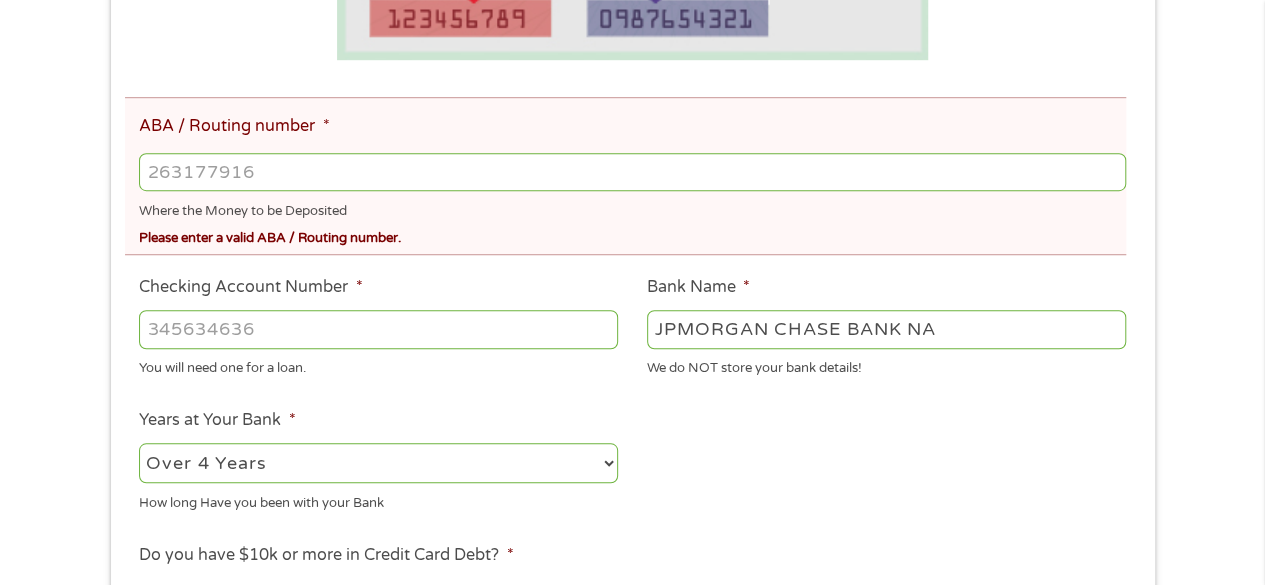 type on "[ROUTING]" 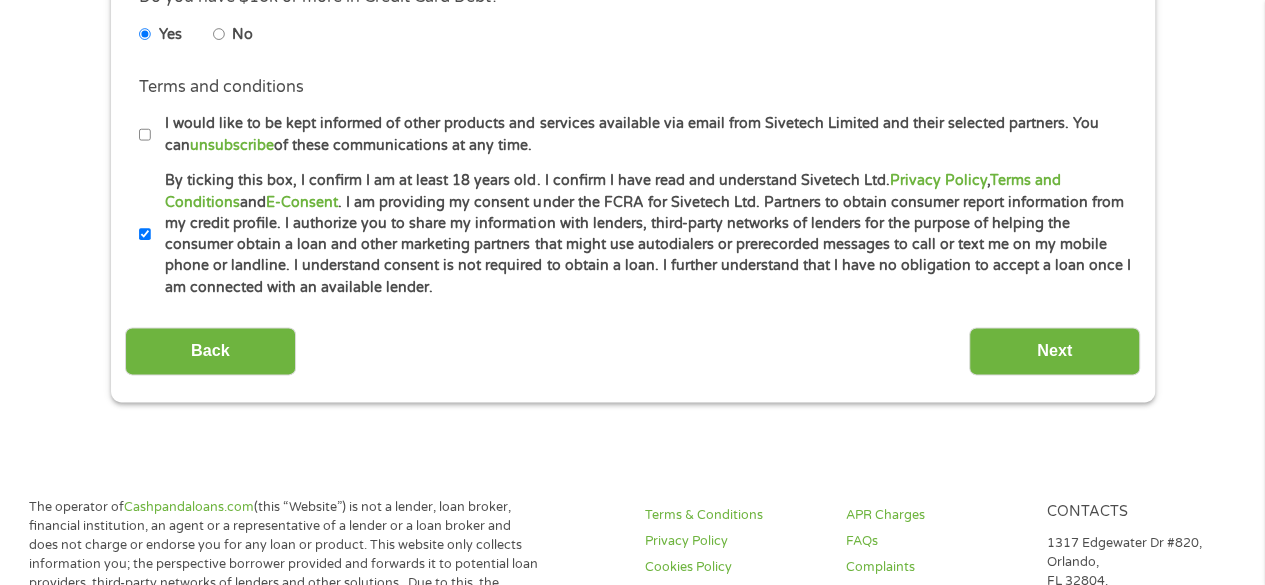 scroll, scrollTop: 1281, scrollLeft: 0, axis: vertical 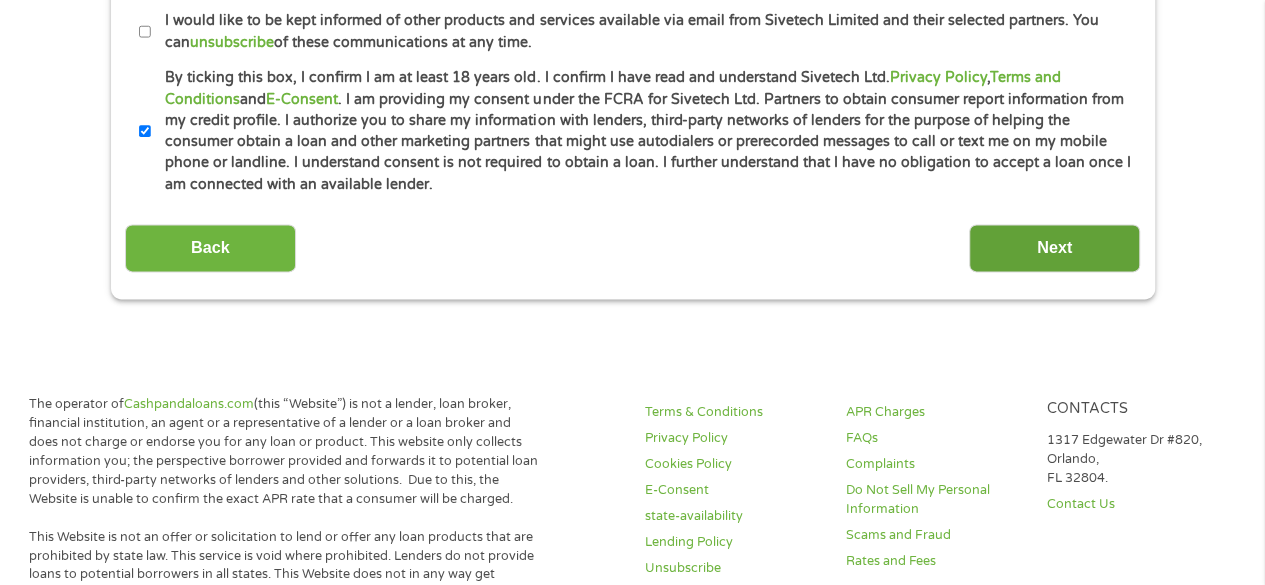click on "Next" at bounding box center [1054, 248] 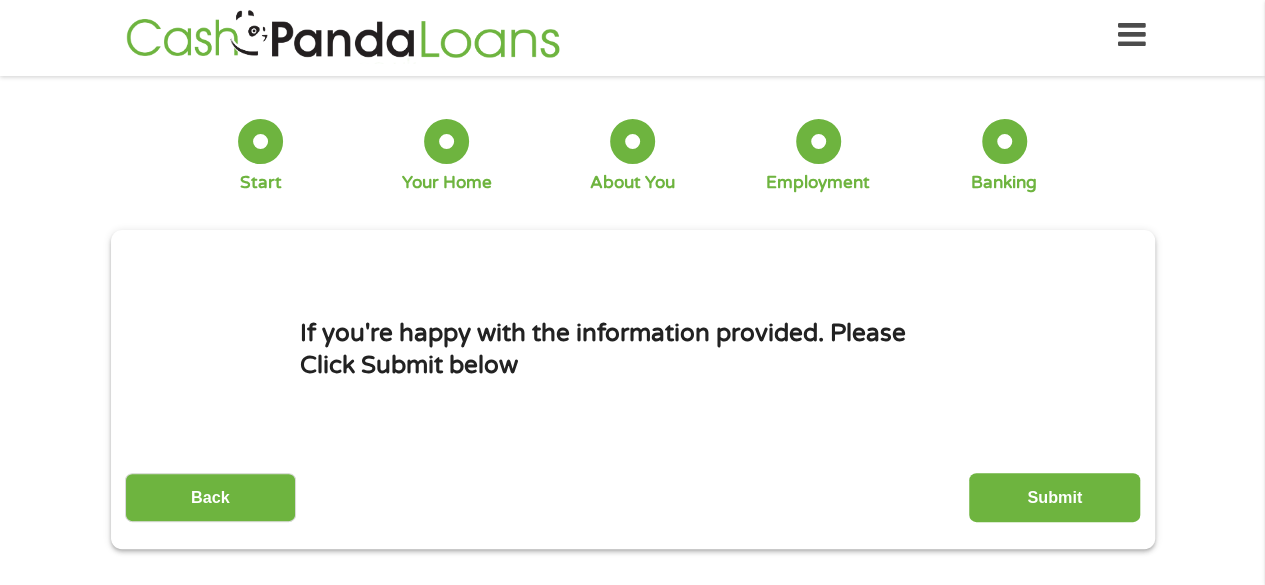scroll, scrollTop: 0, scrollLeft: 0, axis: both 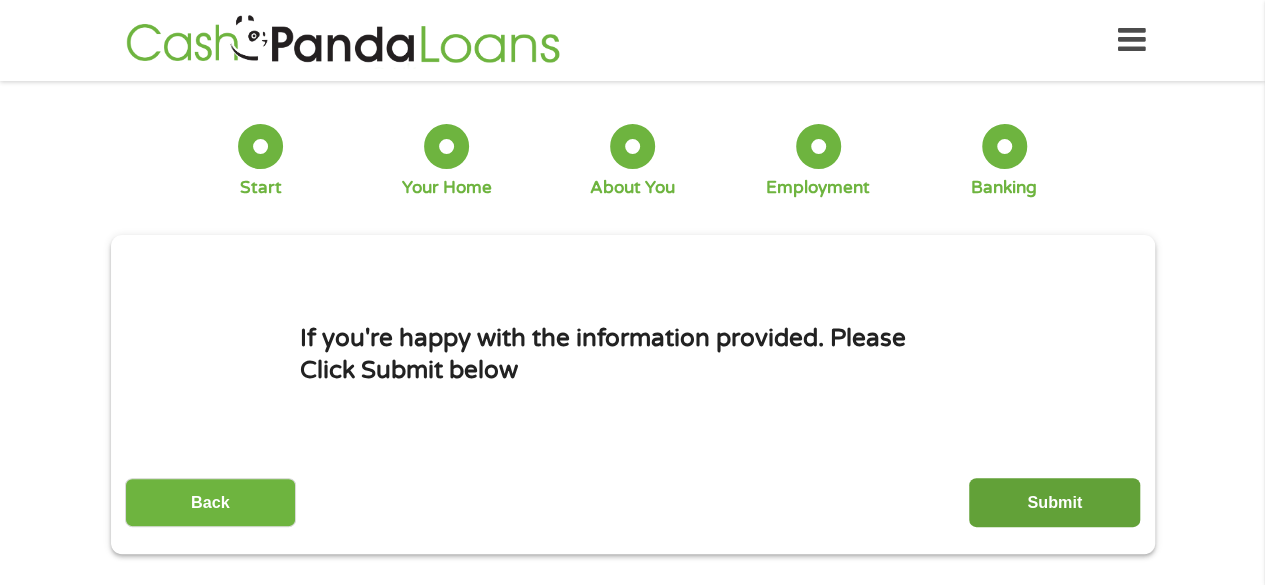 click on "Submit" at bounding box center [1054, 502] 